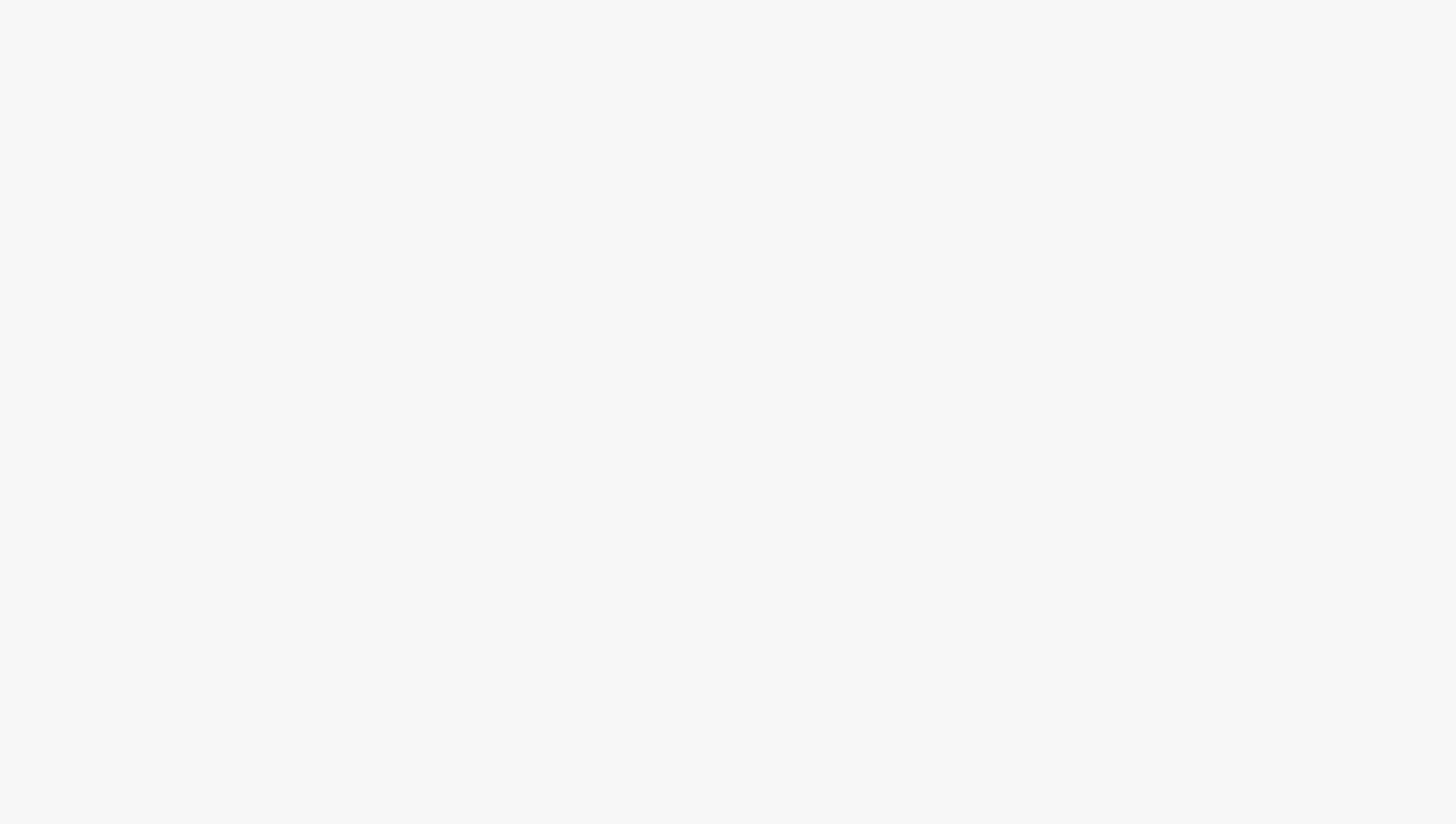 scroll, scrollTop: 0, scrollLeft: 0, axis: both 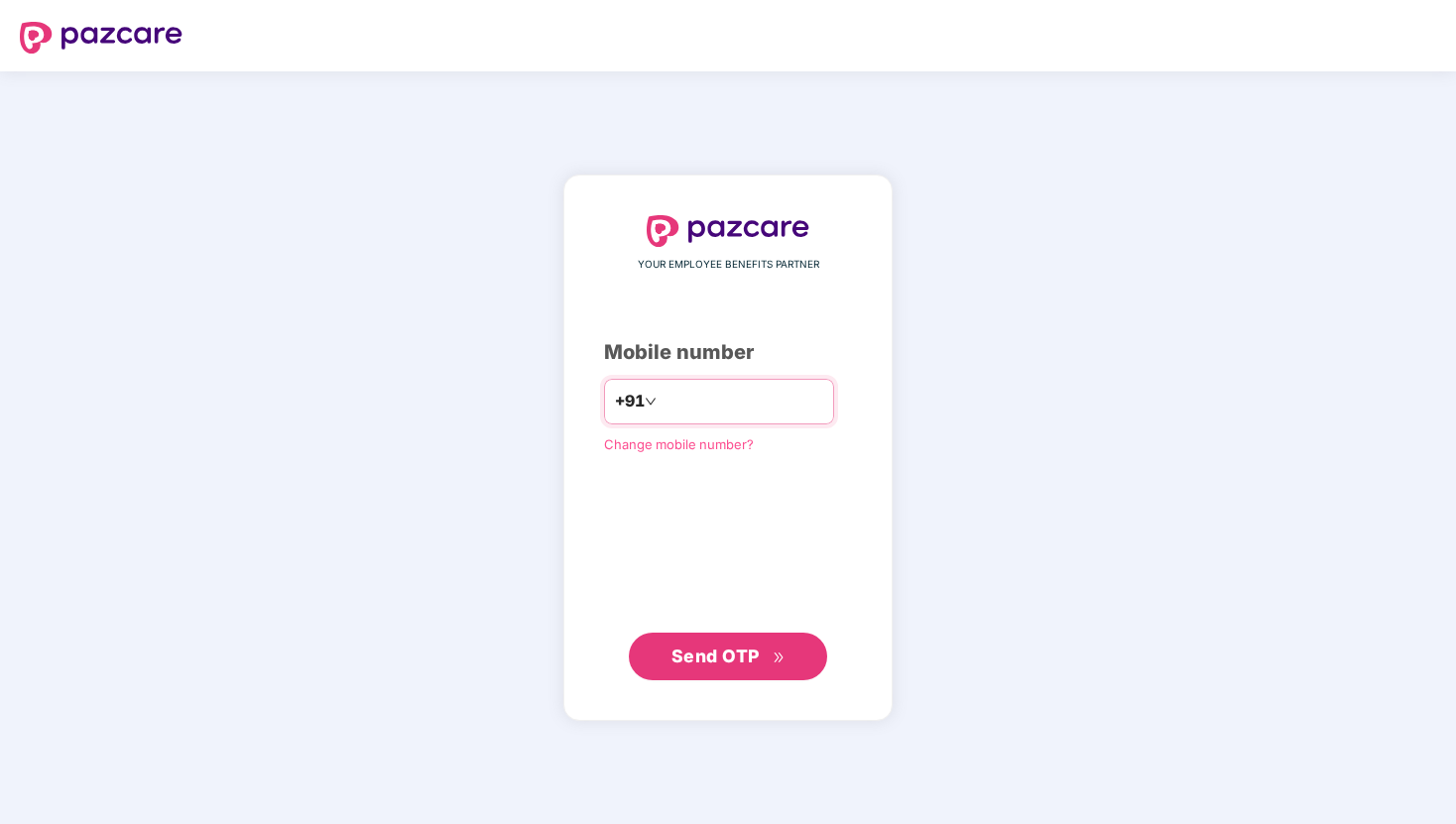 click at bounding box center (742, 402) 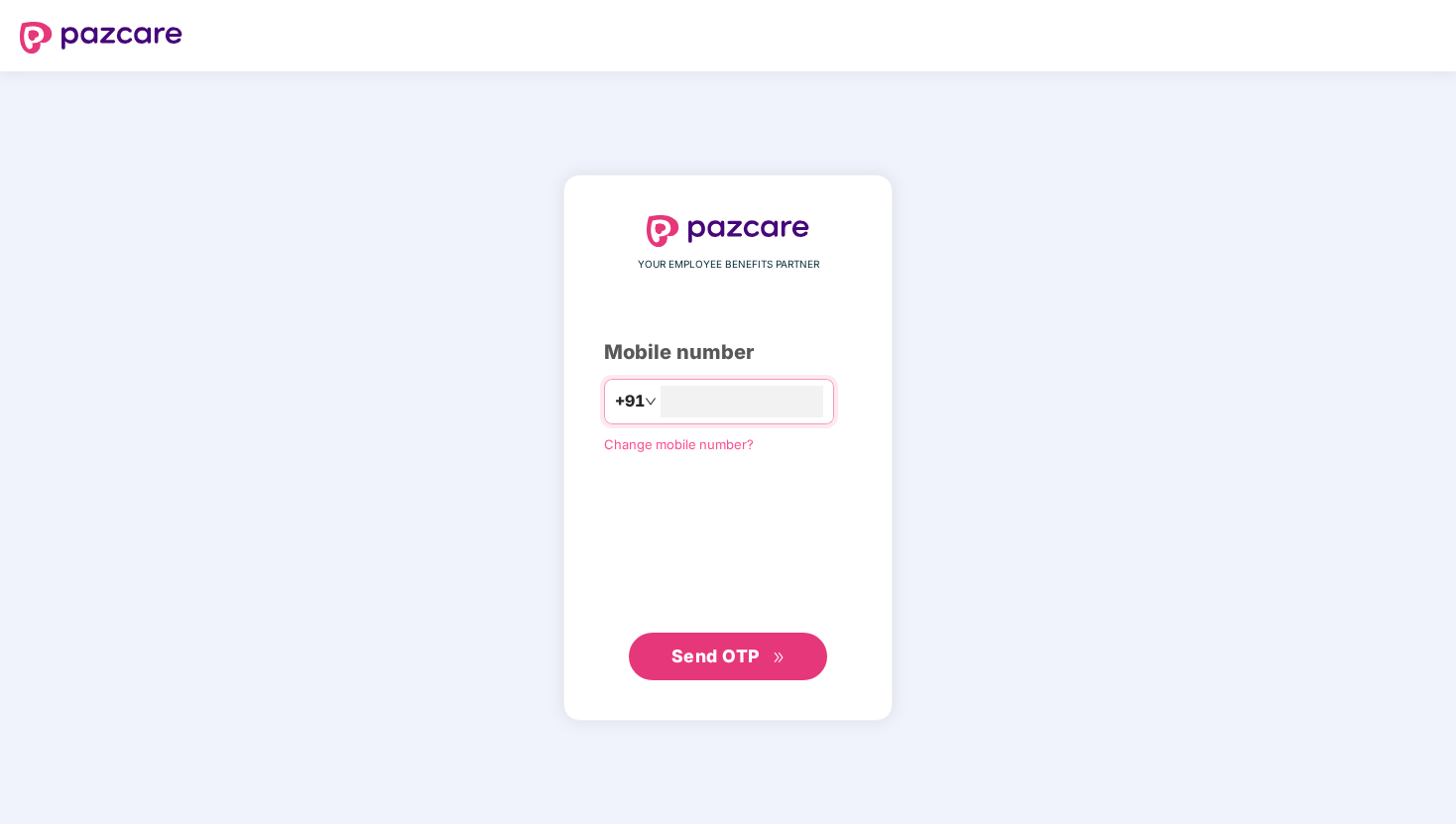 type on "**********" 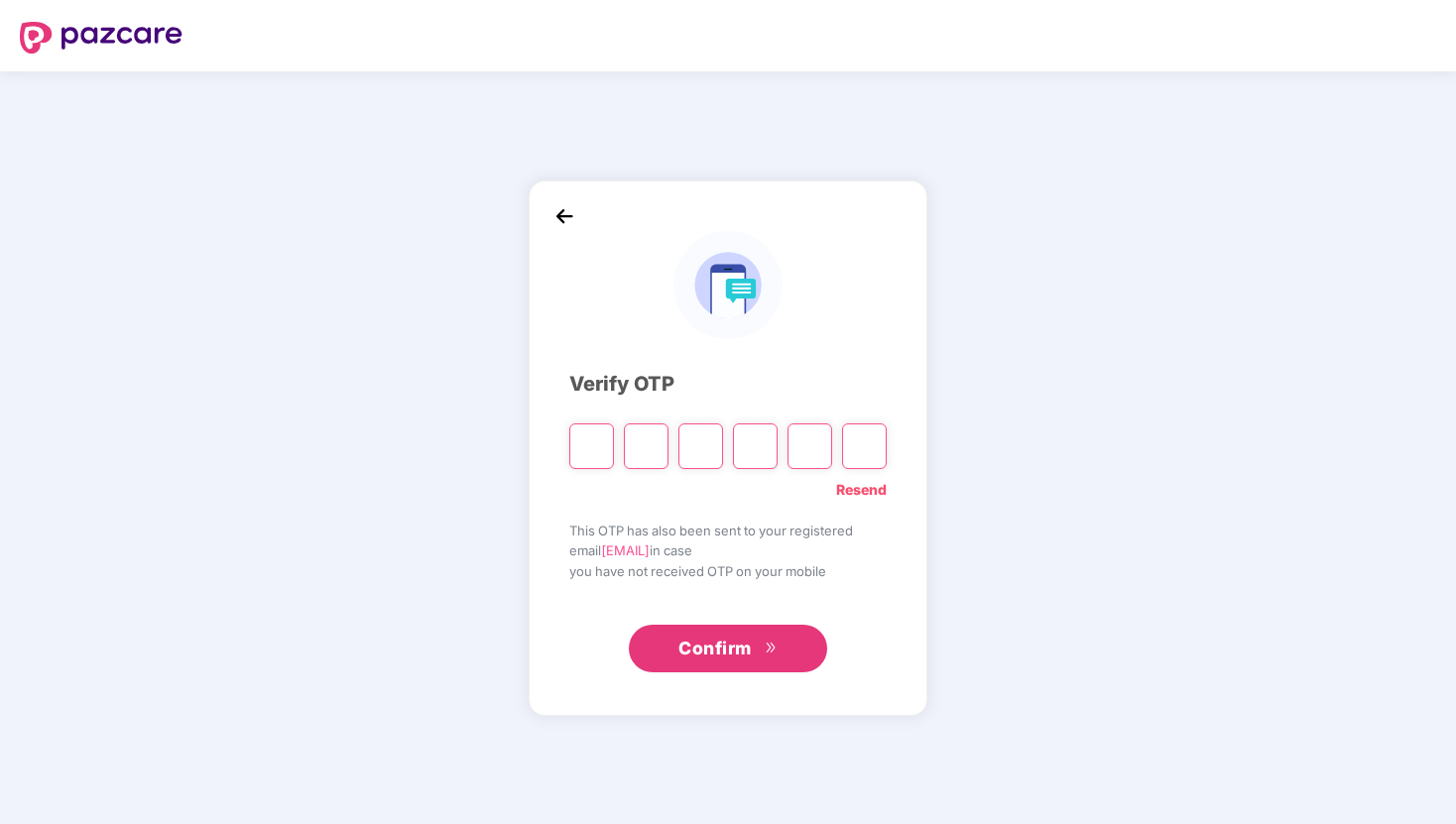 type on "*" 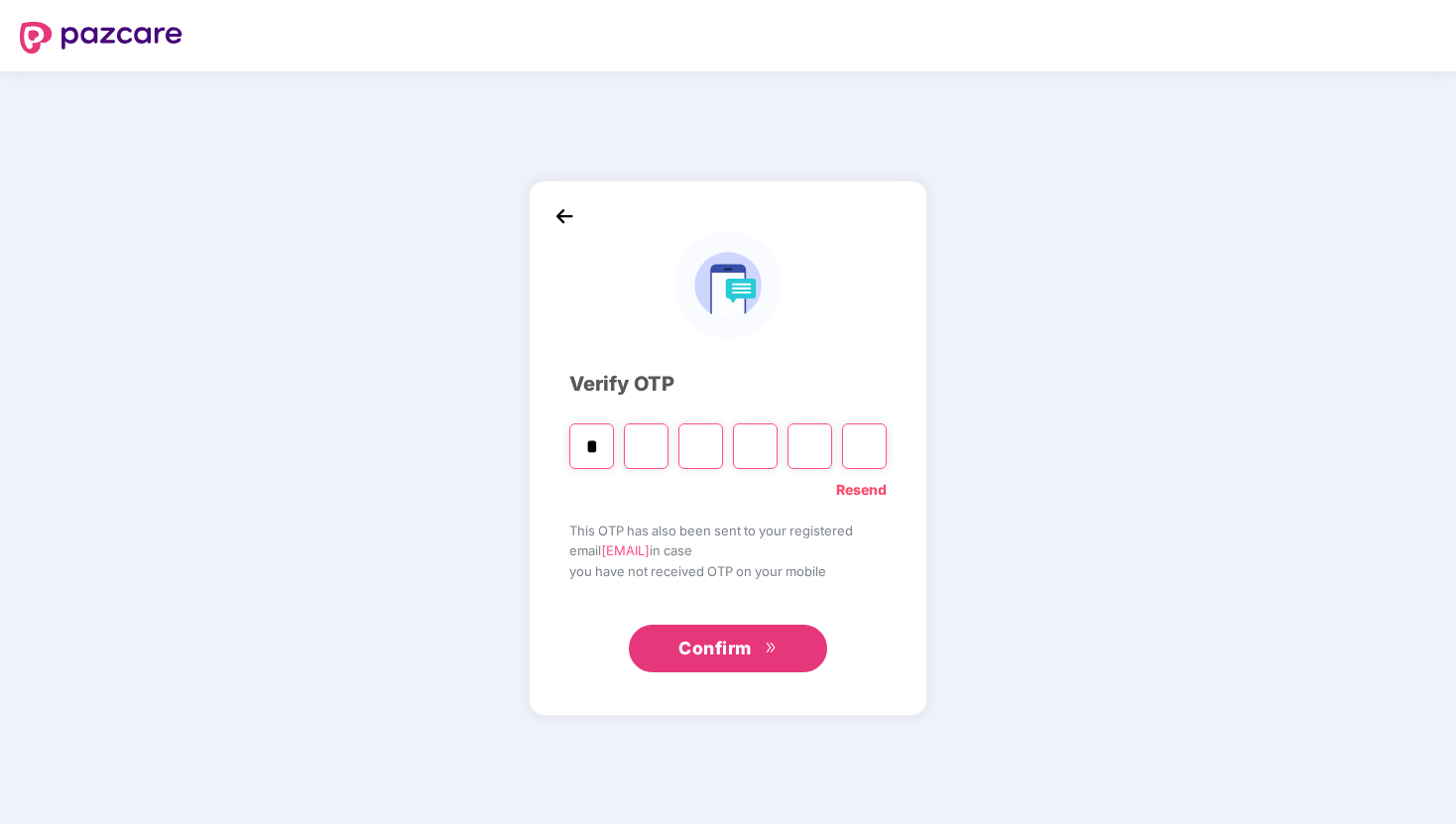 type on "*" 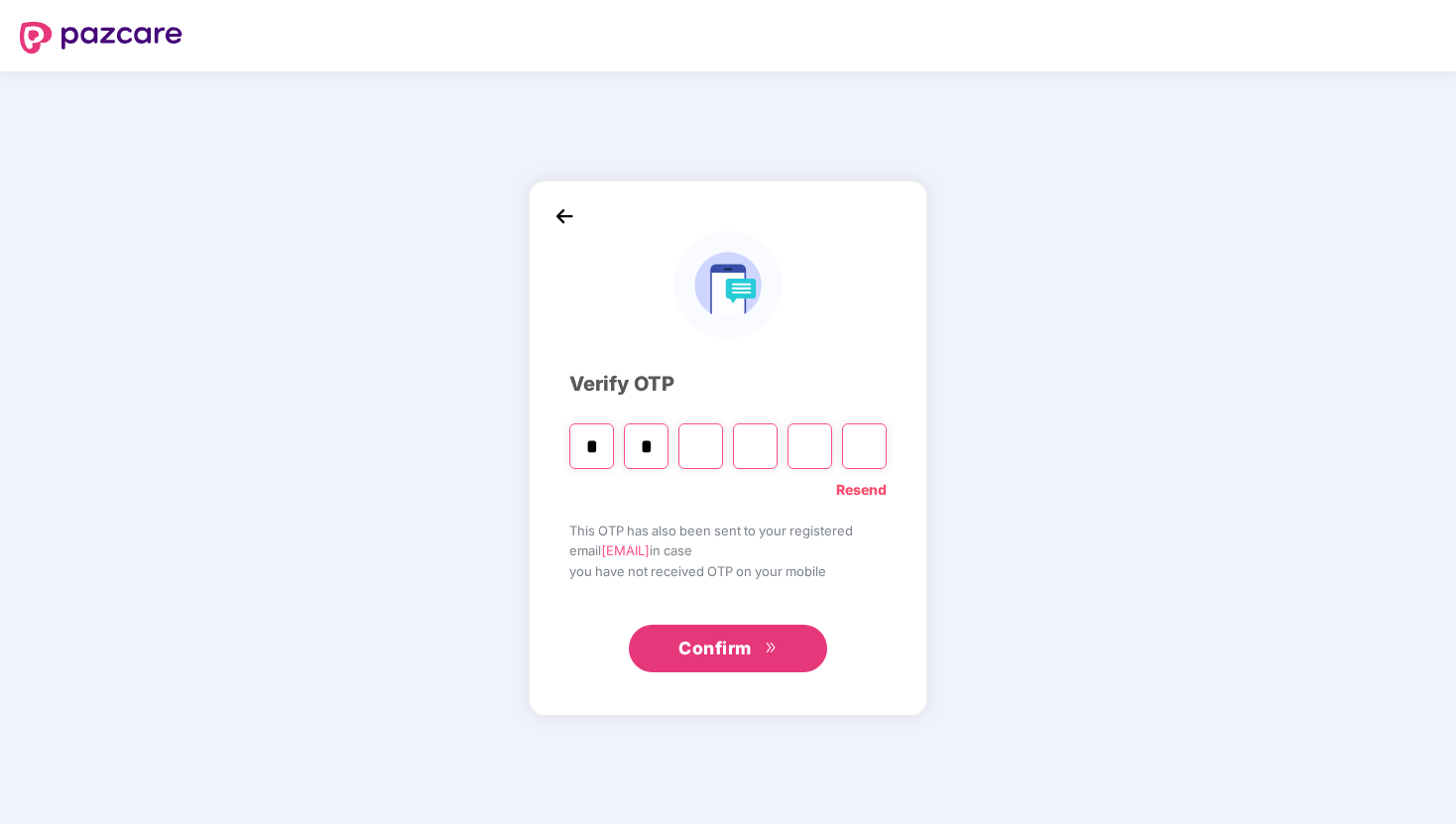 type on "*" 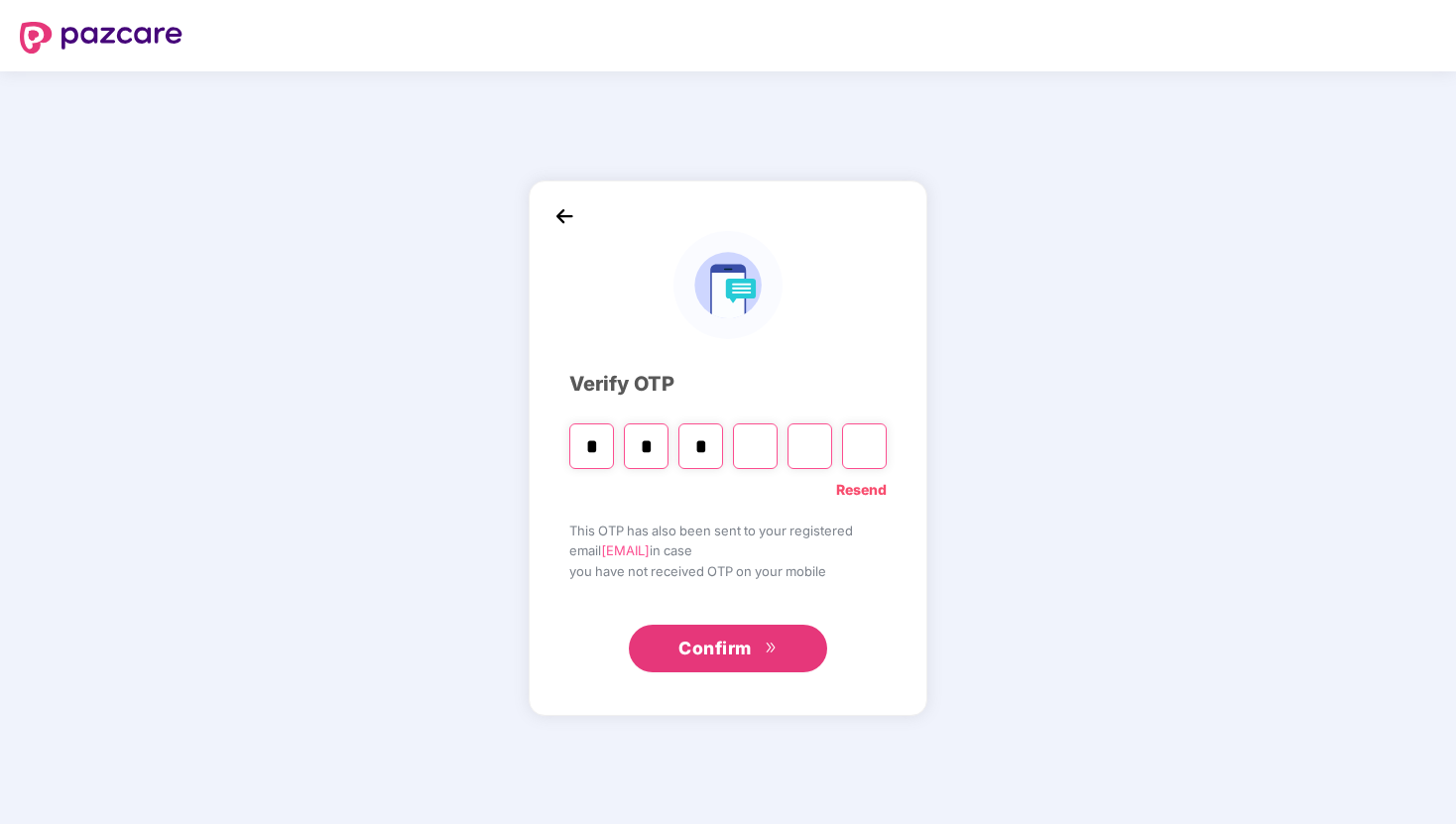 type on "*" 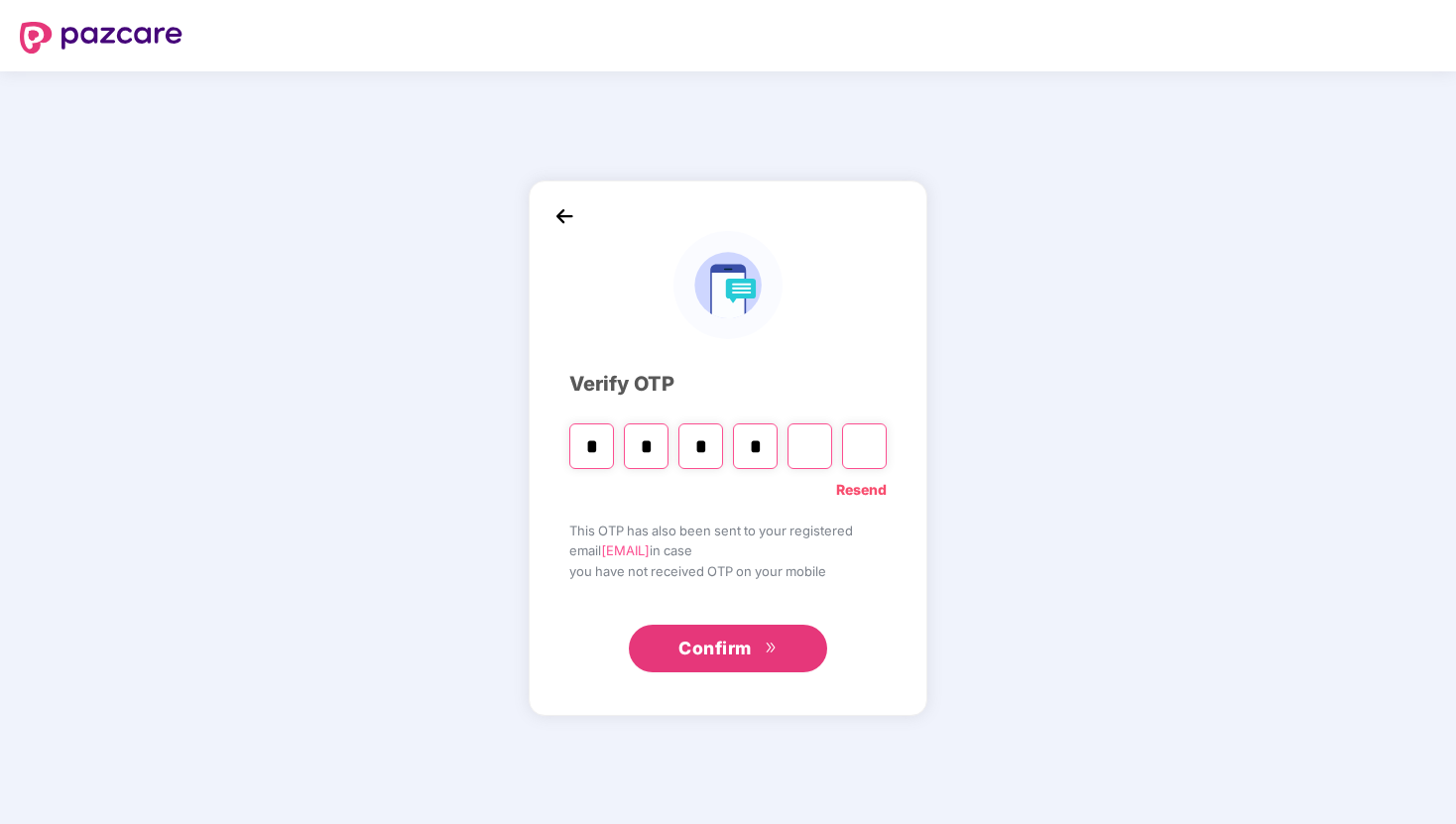 type on "*" 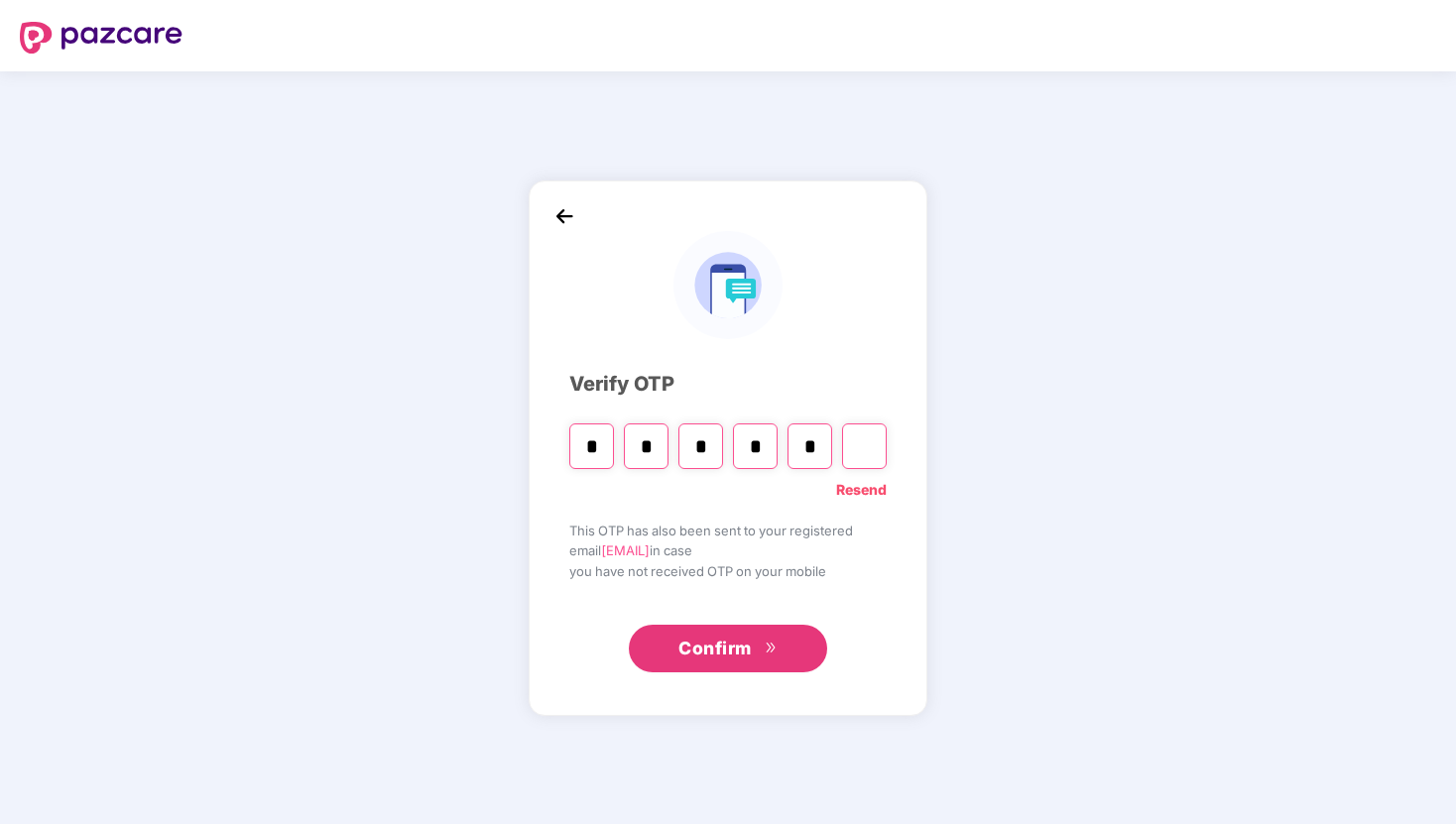 type on "*" 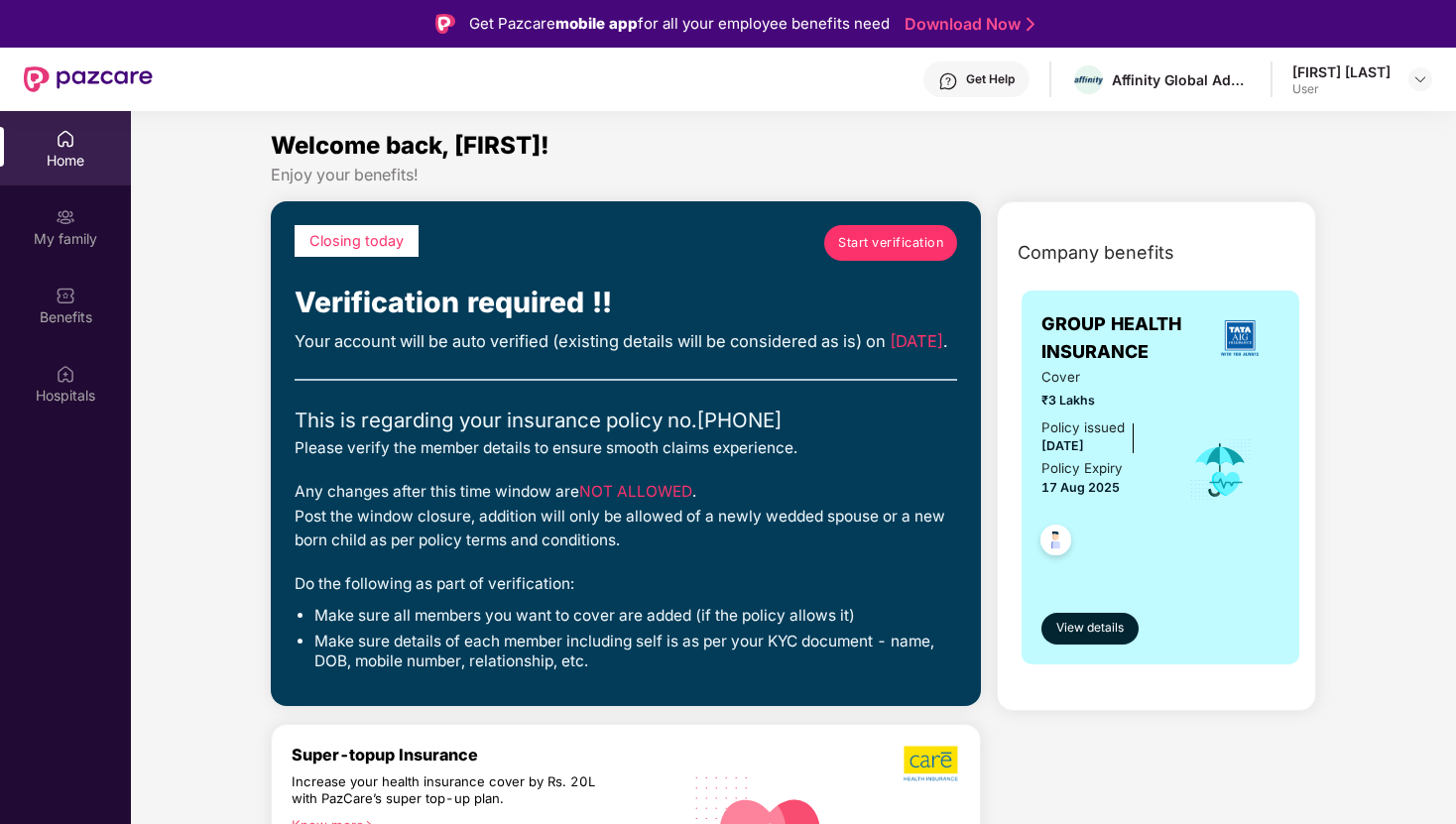click on "Start verification" at bounding box center (891, 243) 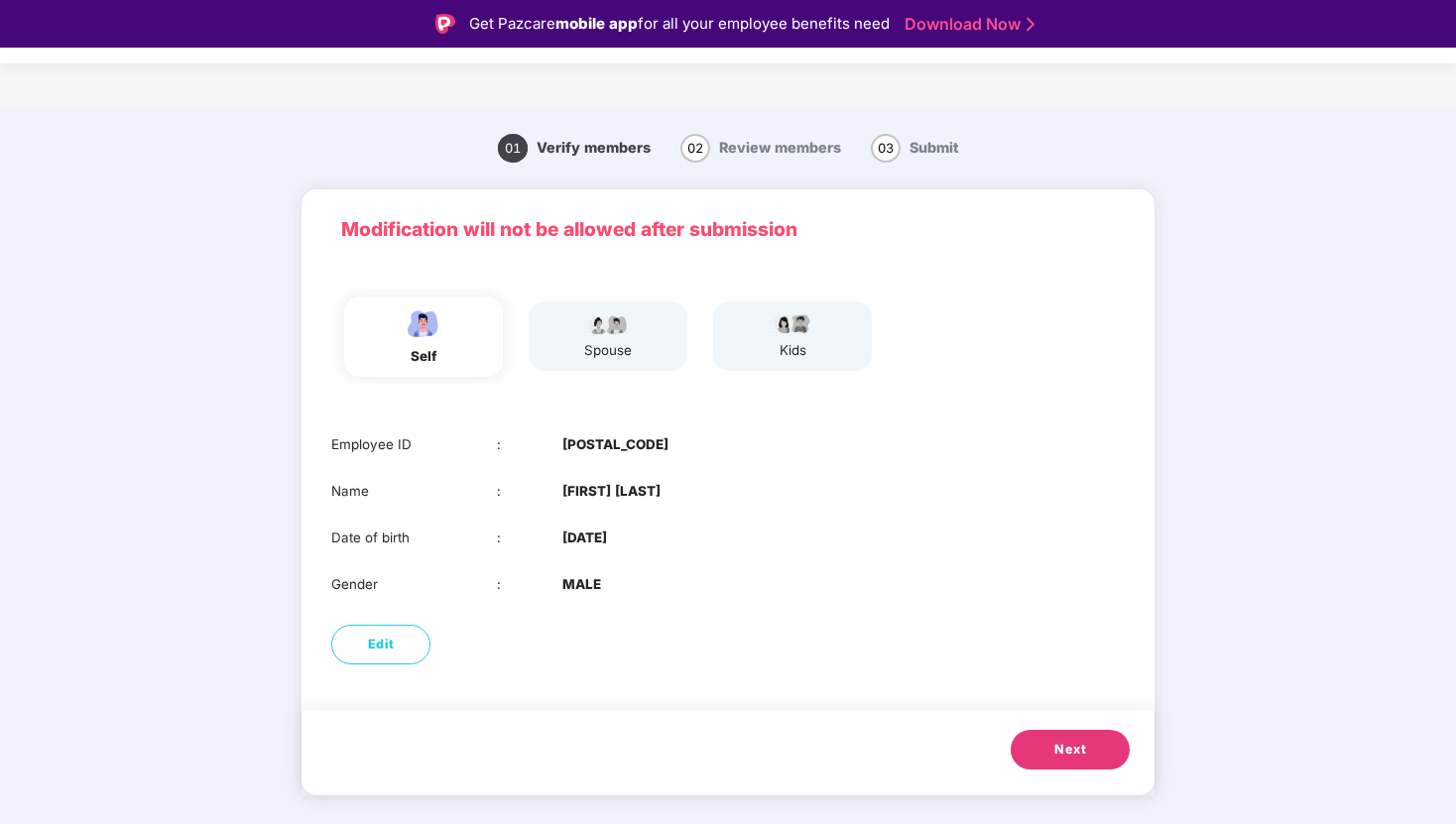 click on "Next" at bounding box center (1070, 750) 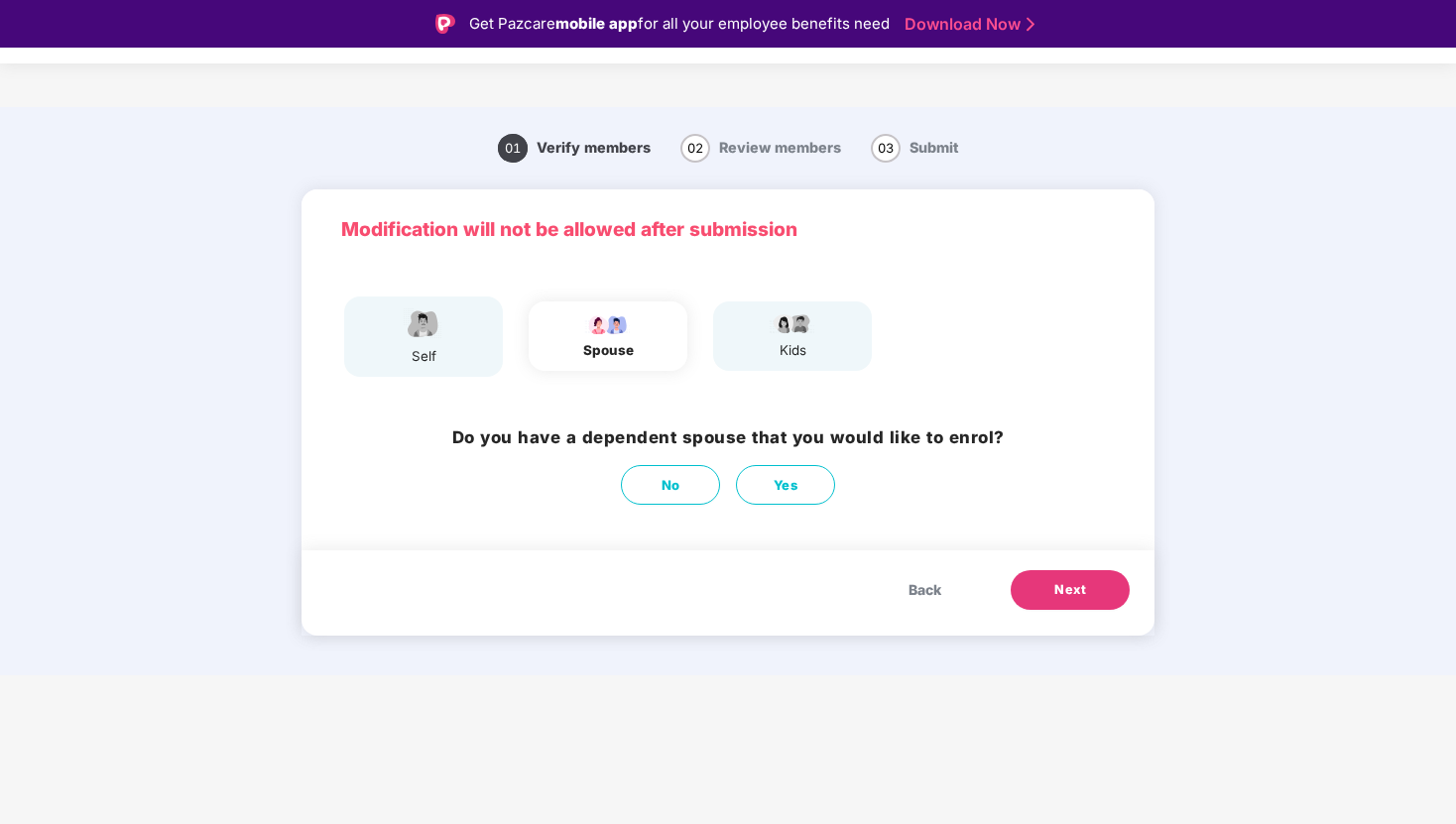 scroll, scrollTop: 48, scrollLeft: 0, axis: vertical 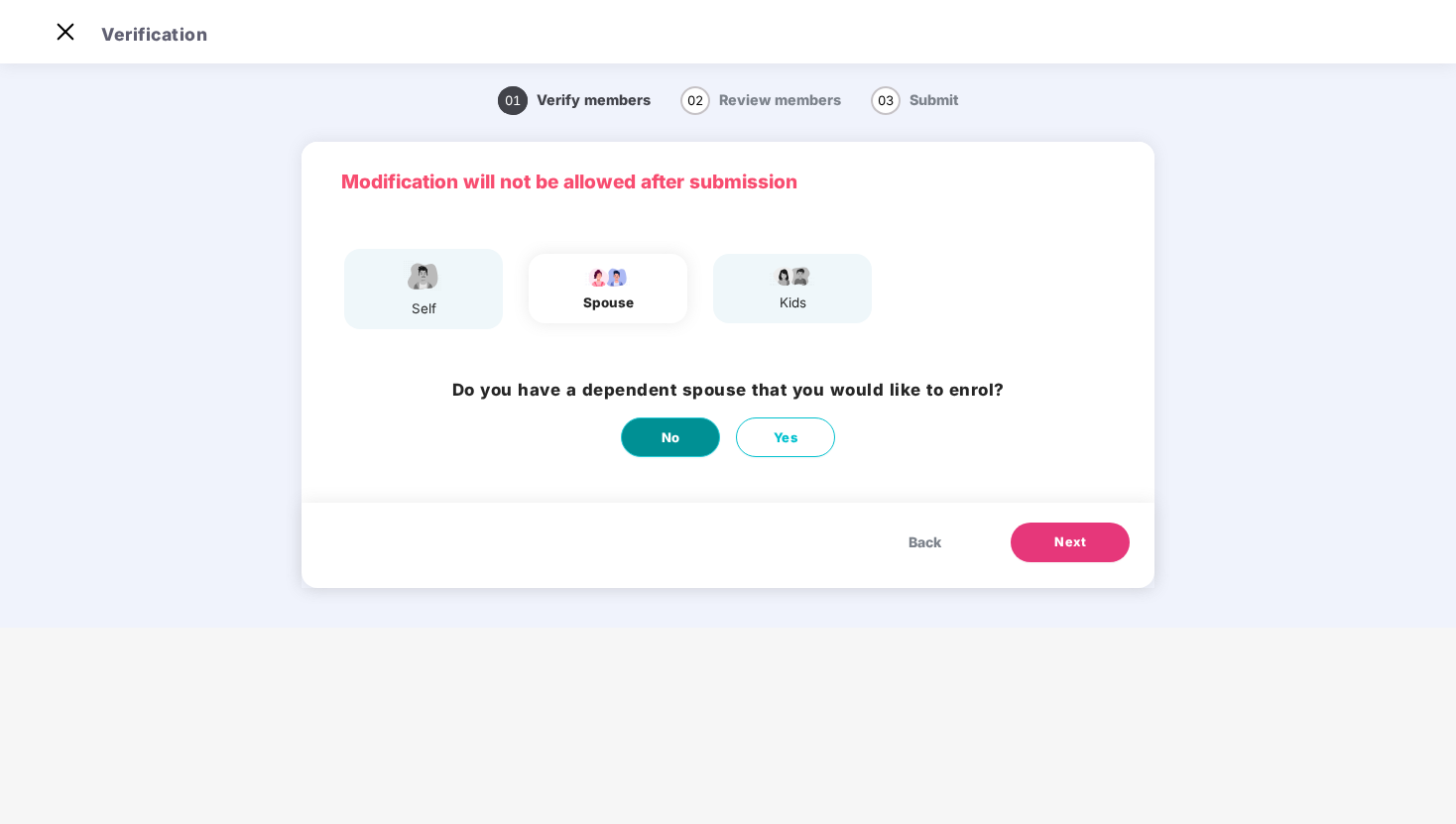click on "No" at bounding box center [670, 437] 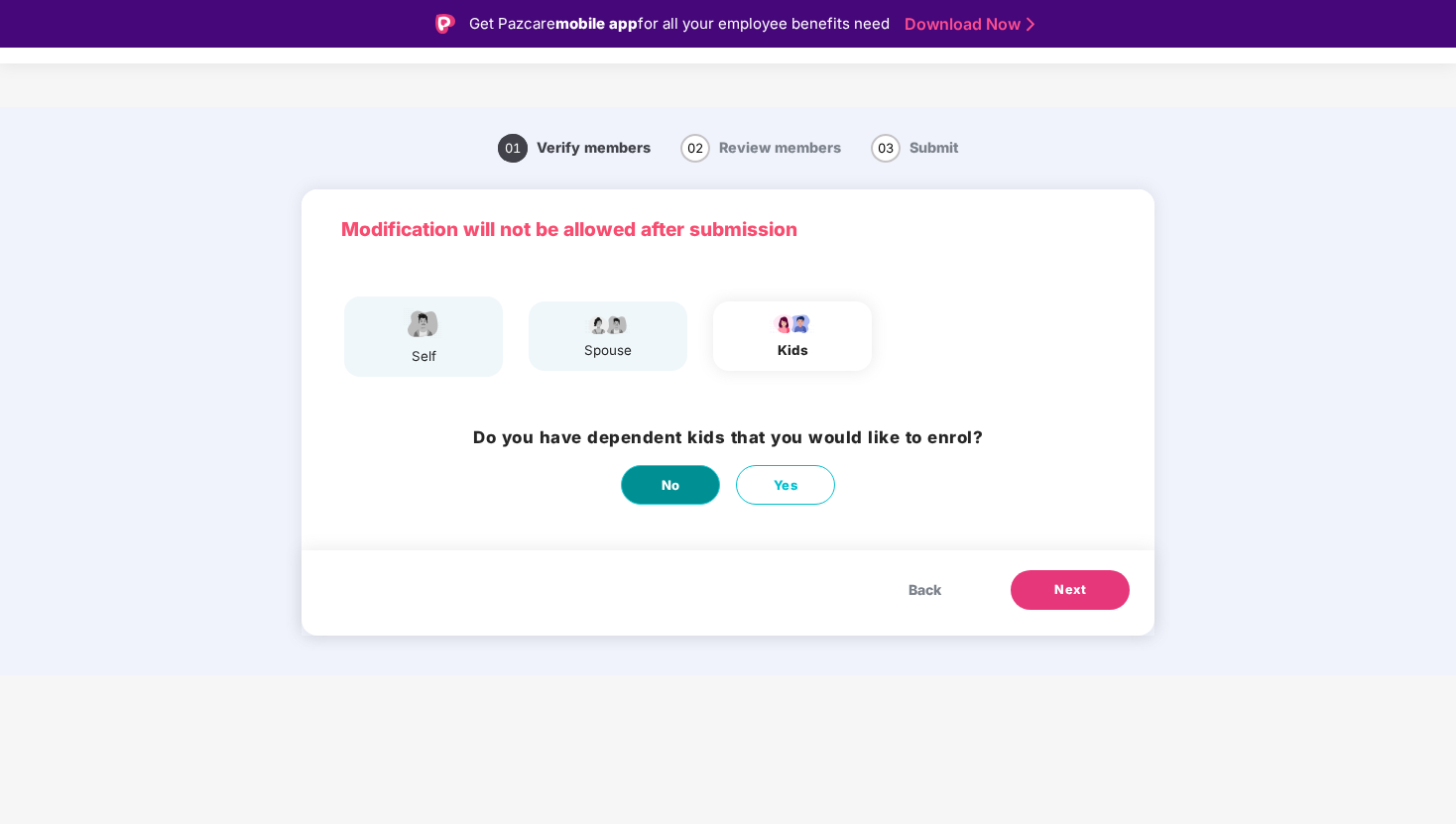 click on "No" at bounding box center (670, 485) 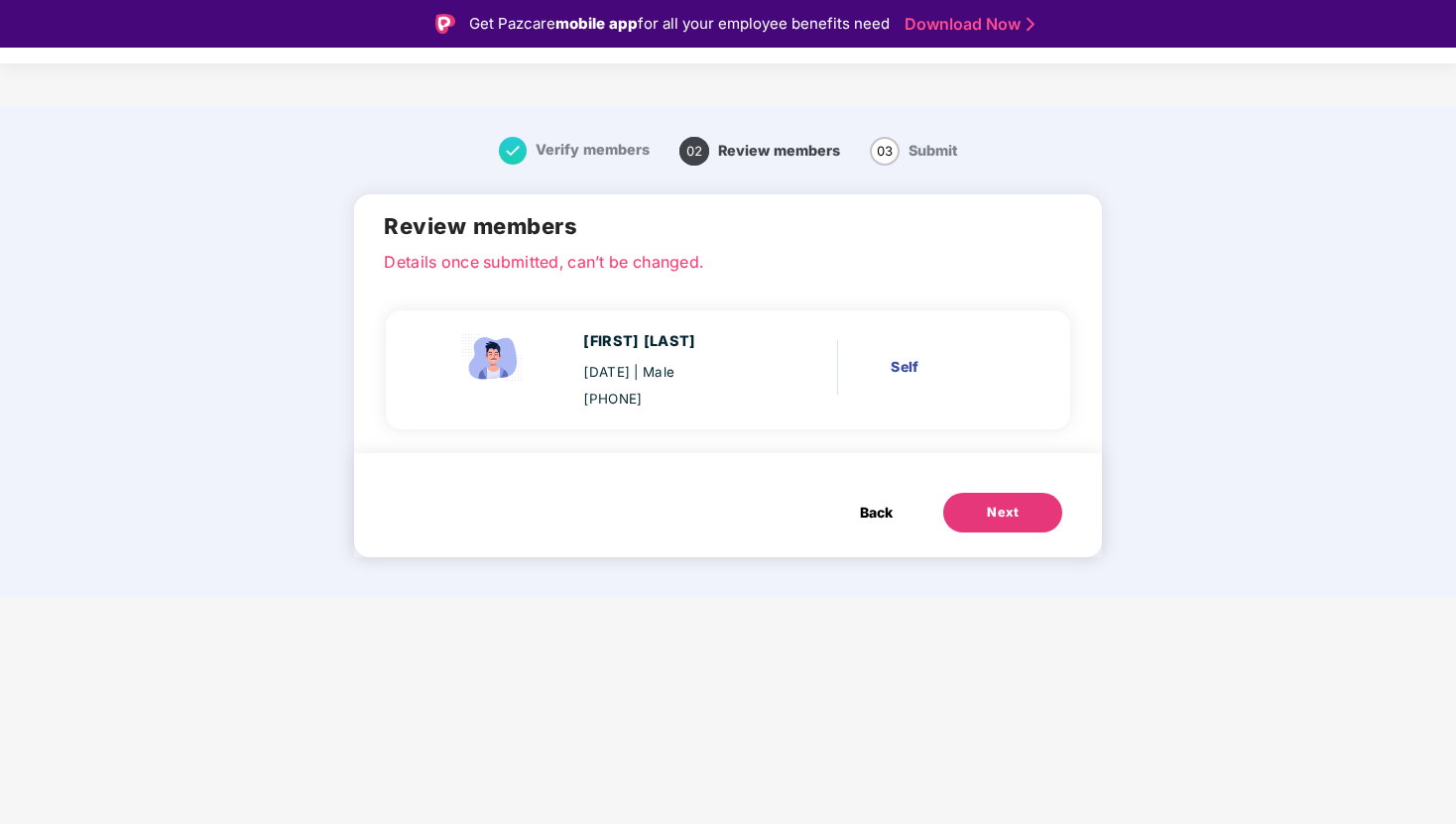 click on "Next" at bounding box center [1003, 513] 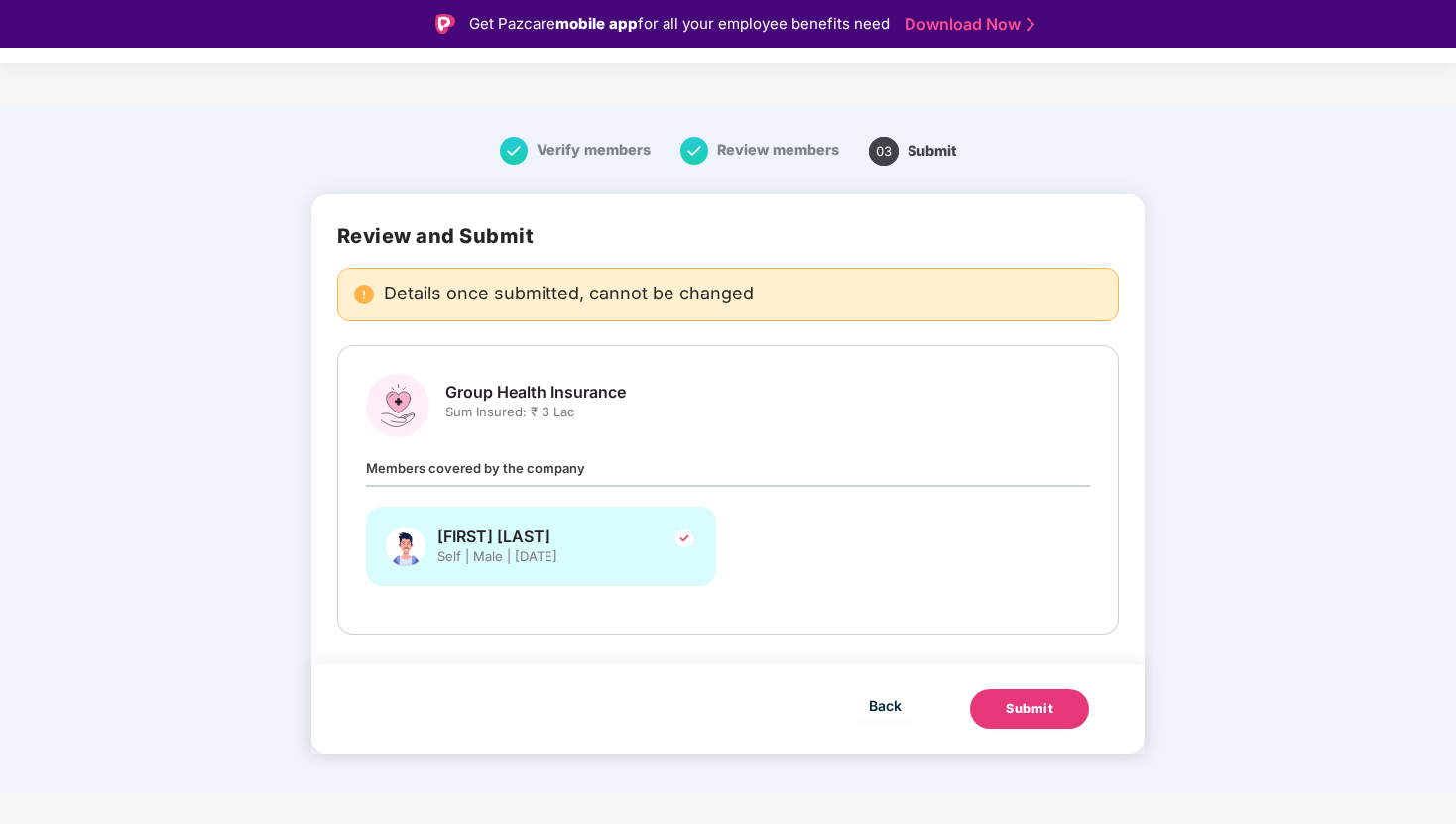 click on "Submit" at bounding box center (1030, 709) 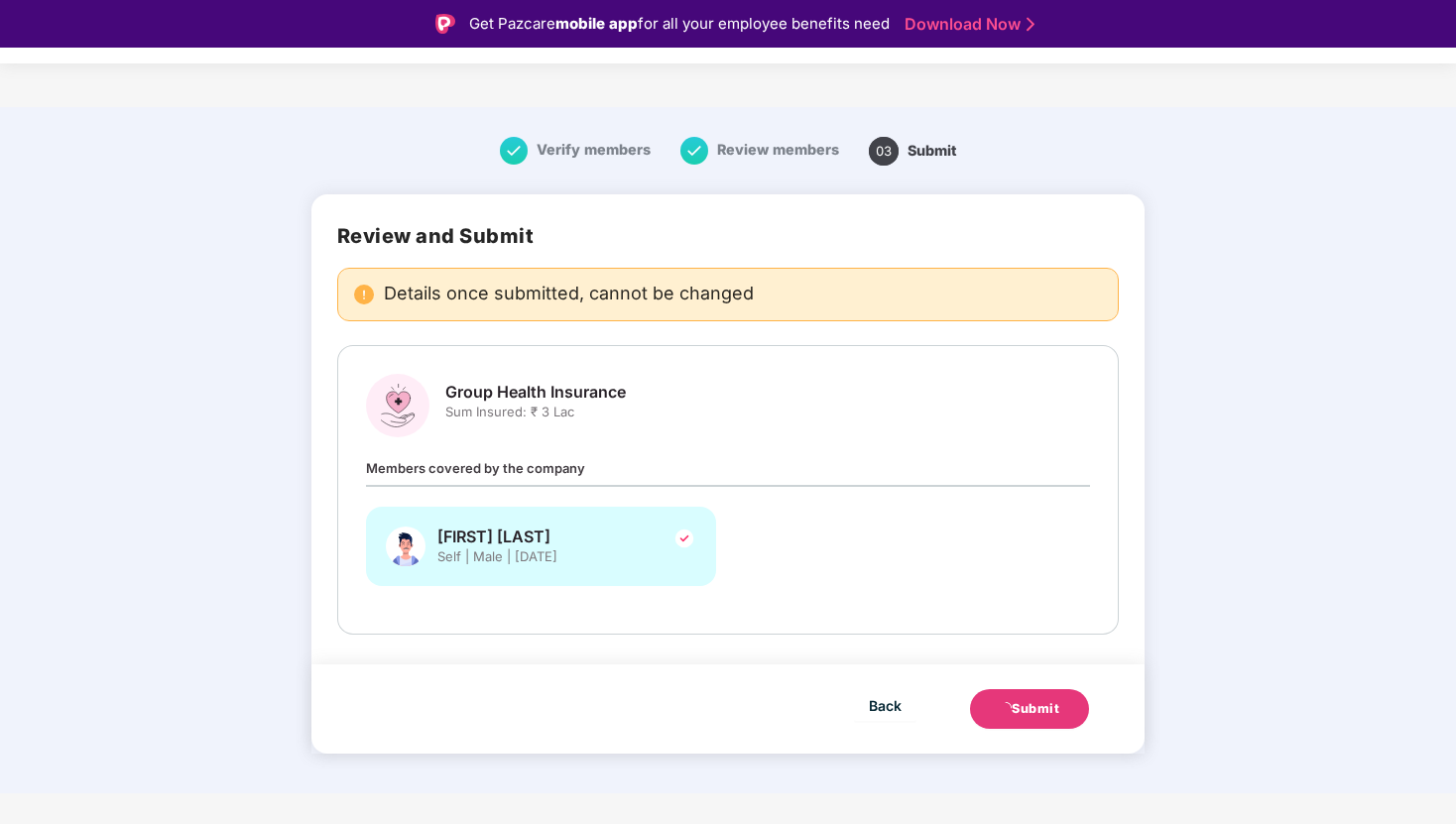 click on "Submit" at bounding box center [1030, 709] 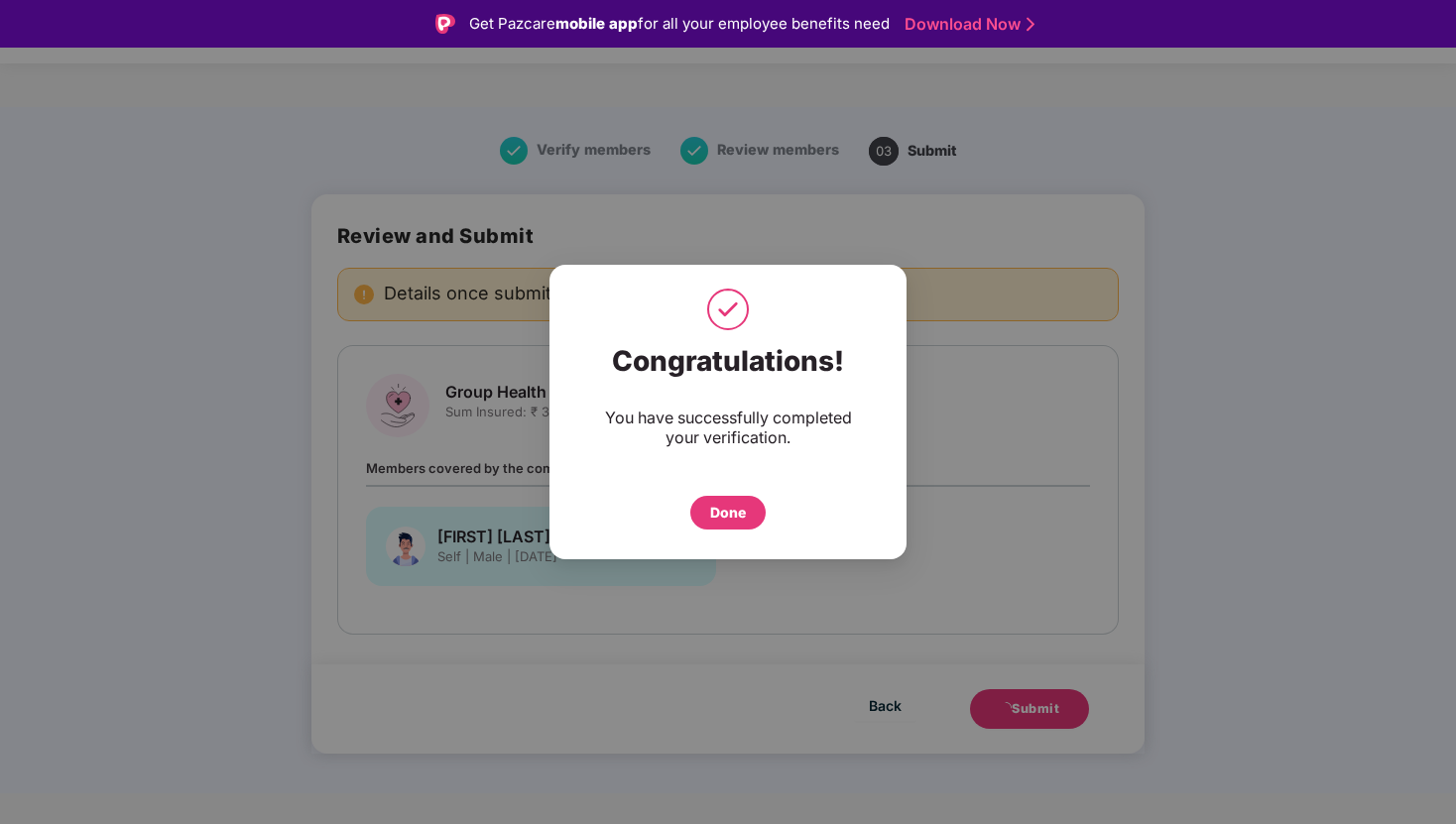 click on "Done" at bounding box center [728, 513] 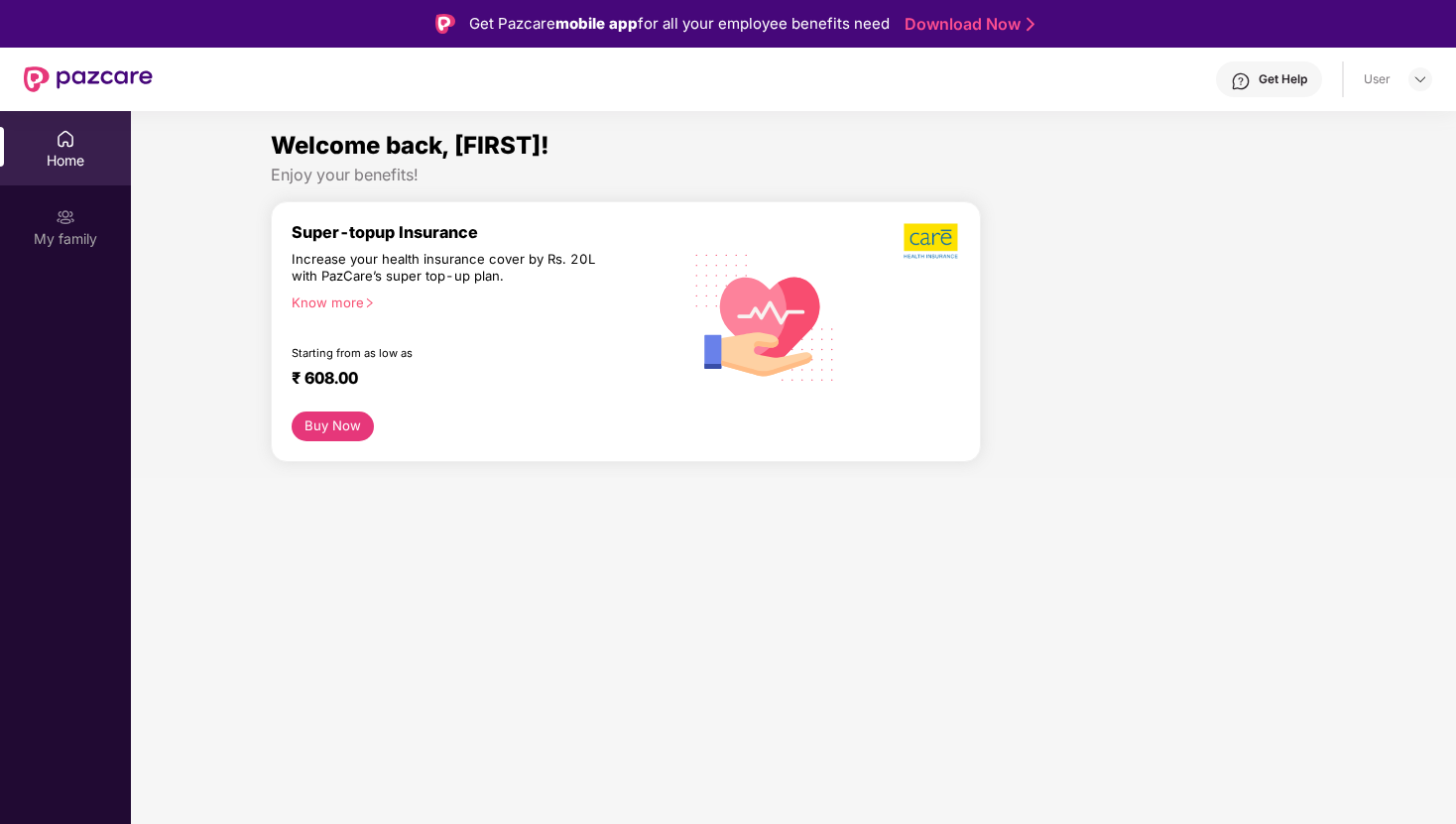 scroll, scrollTop: 0, scrollLeft: 0, axis: both 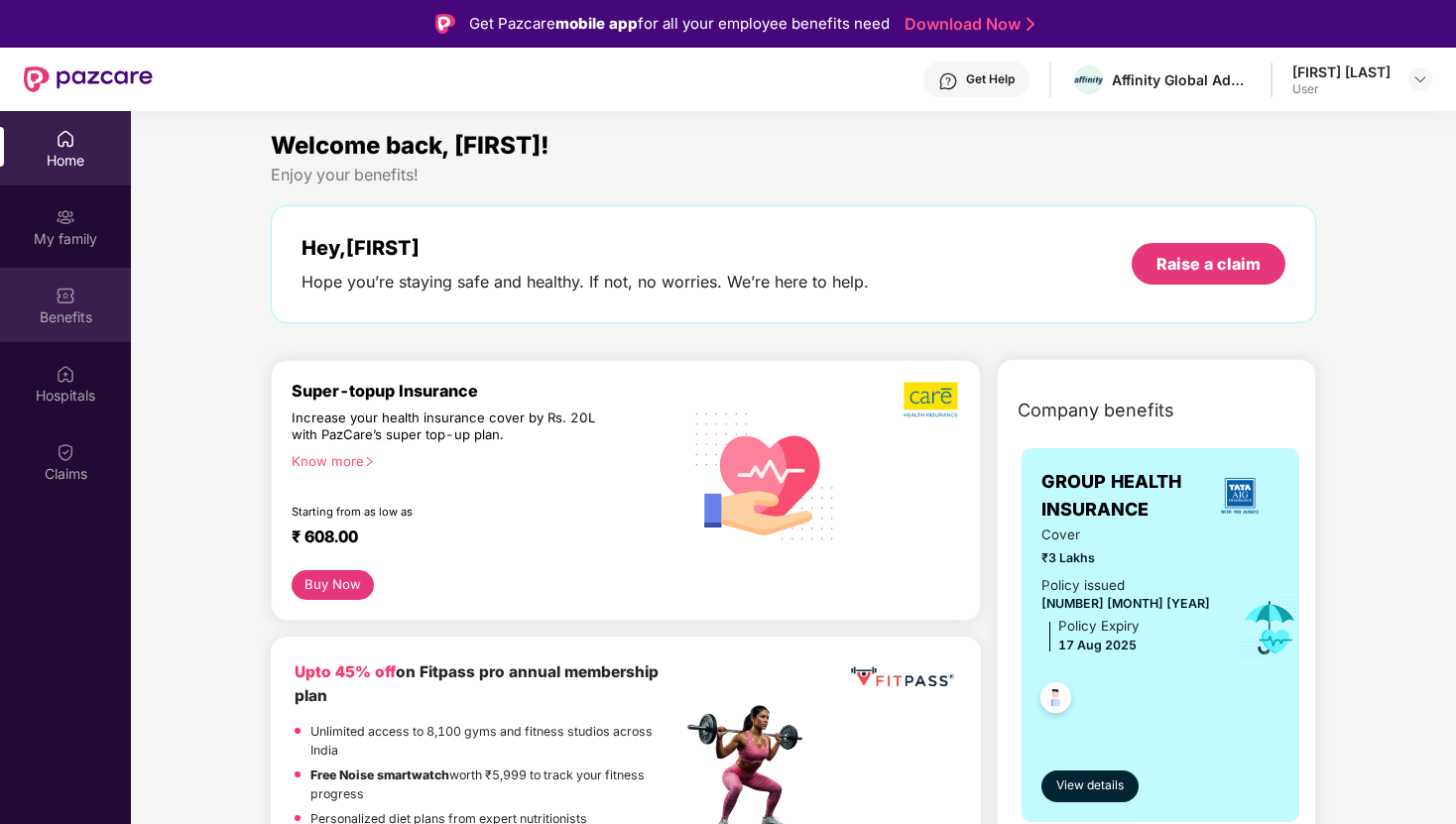 click on "Benefits" at bounding box center (65, 304) 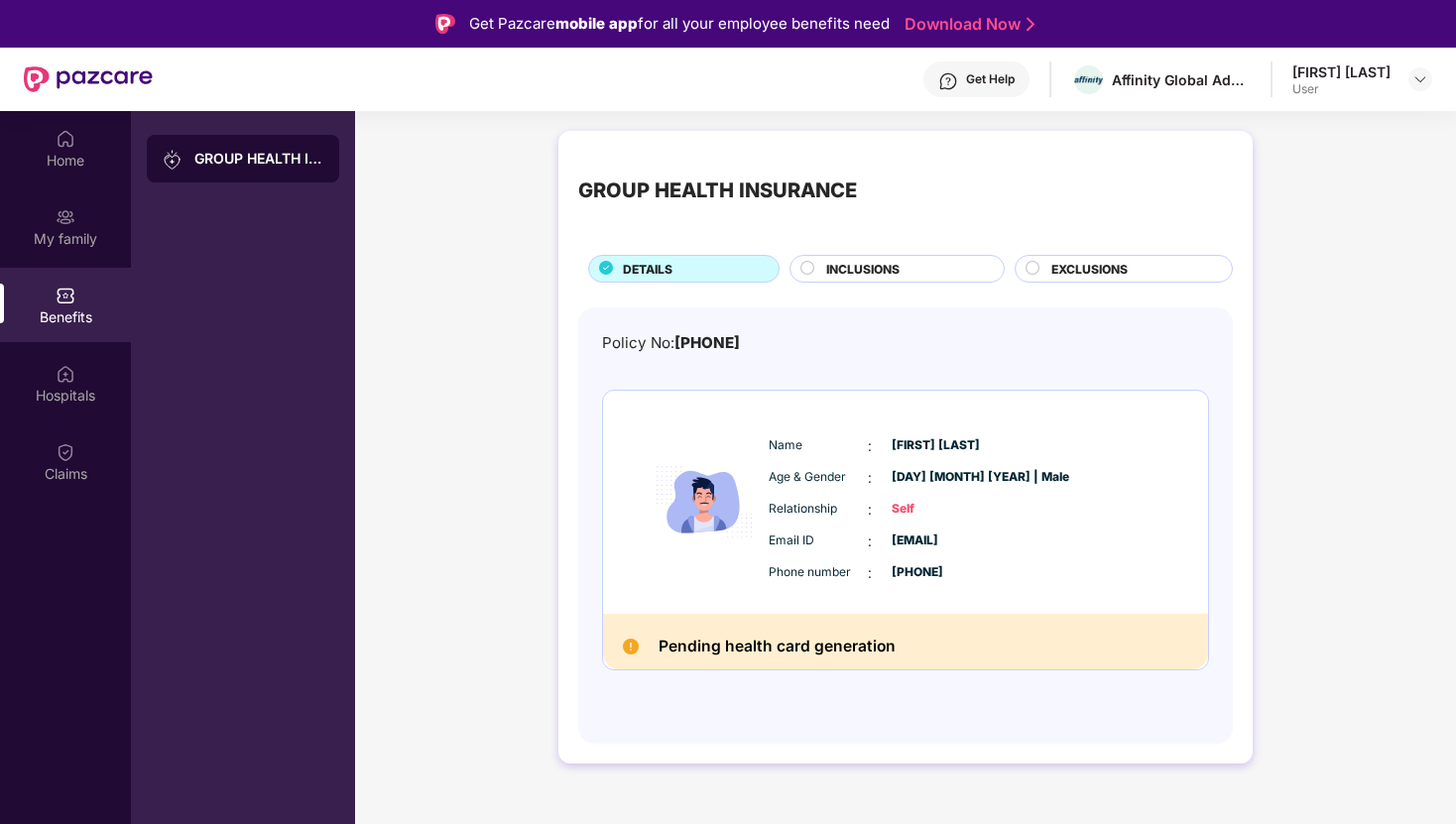 click on "INCLUSIONS" at bounding box center (863, 269) 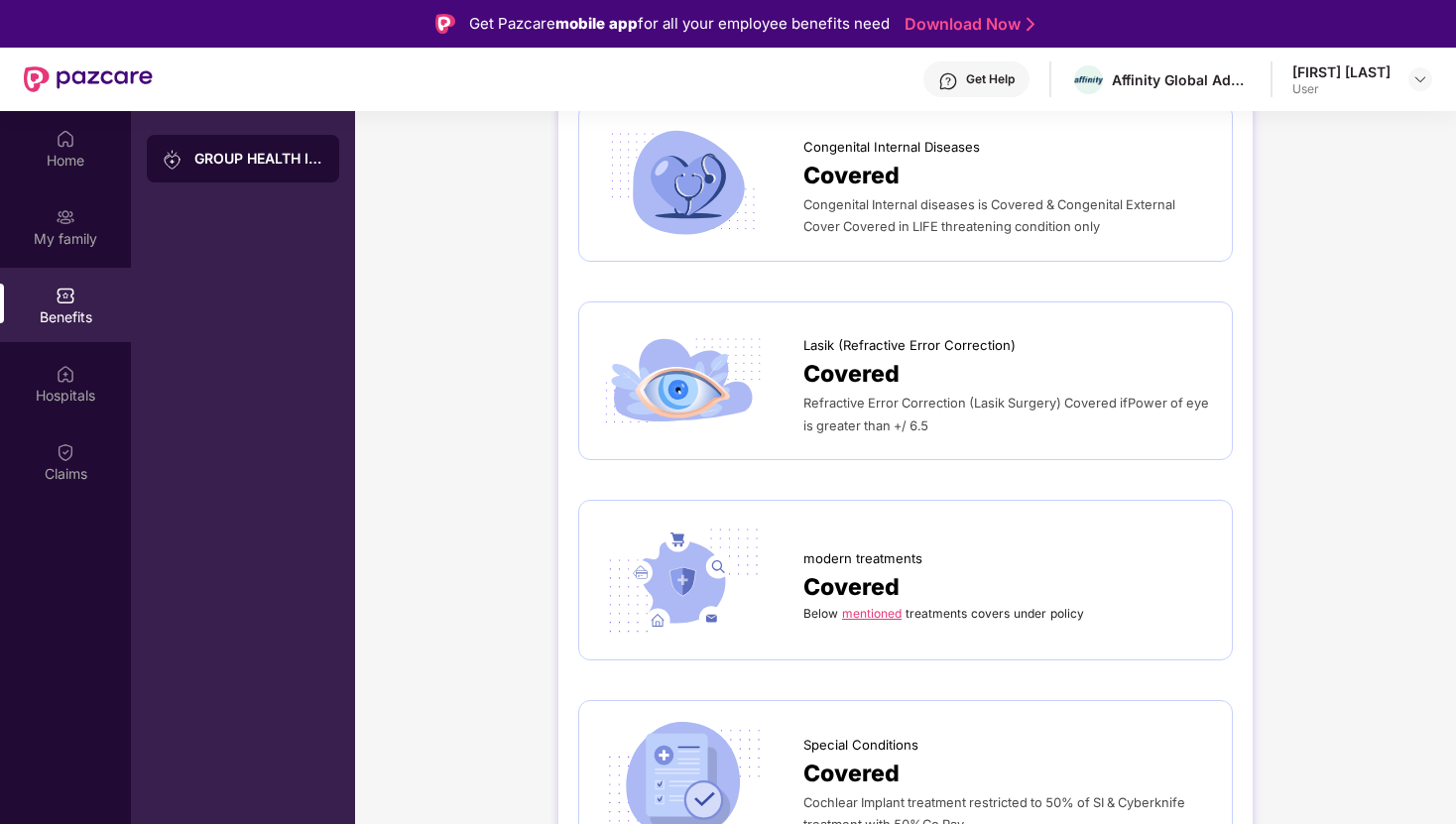 scroll, scrollTop: 3389, scrollLeft: 0, axis: vertical 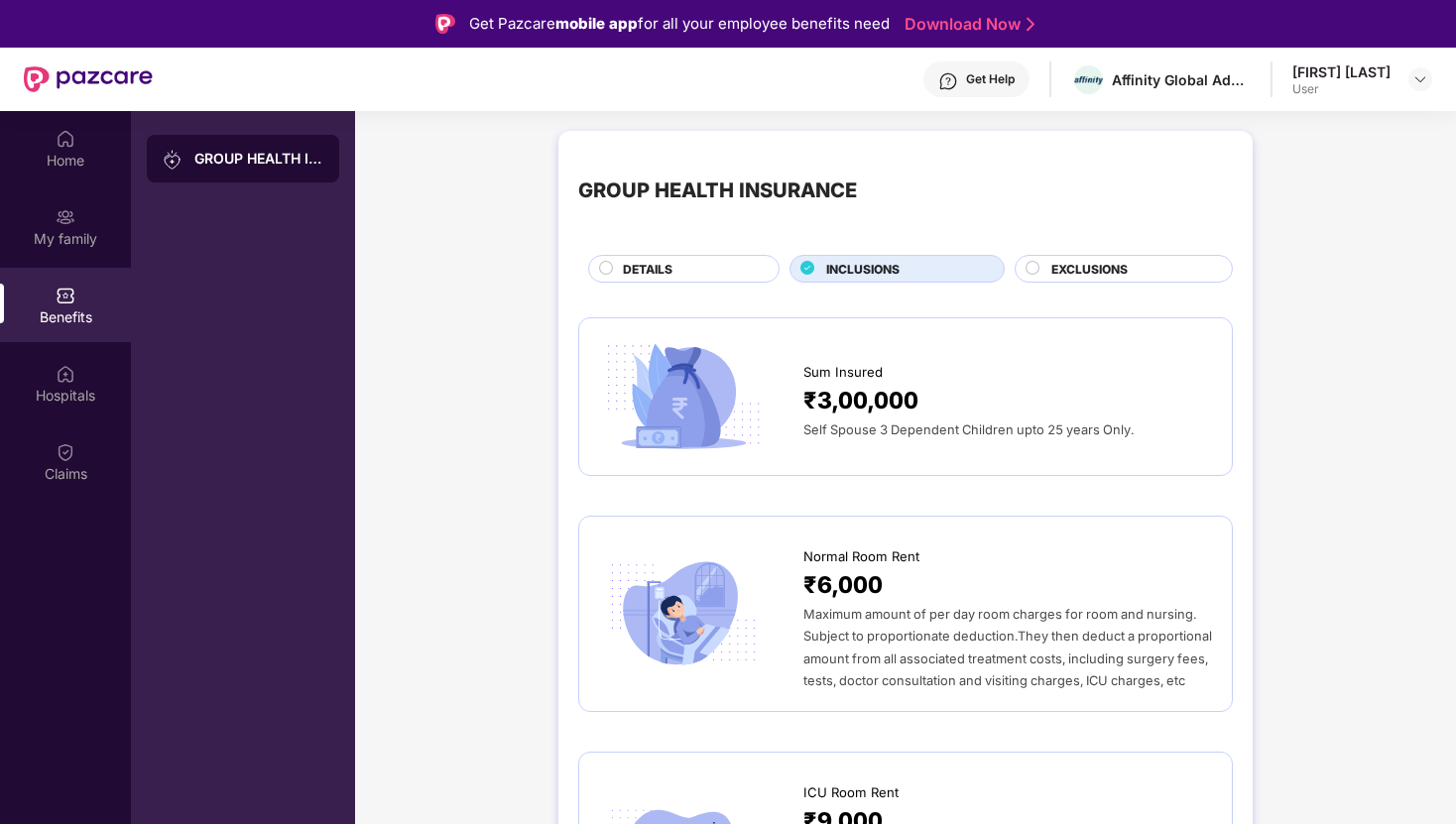 click on "EXCLUSIONS" at bounding box center [1089, 269] 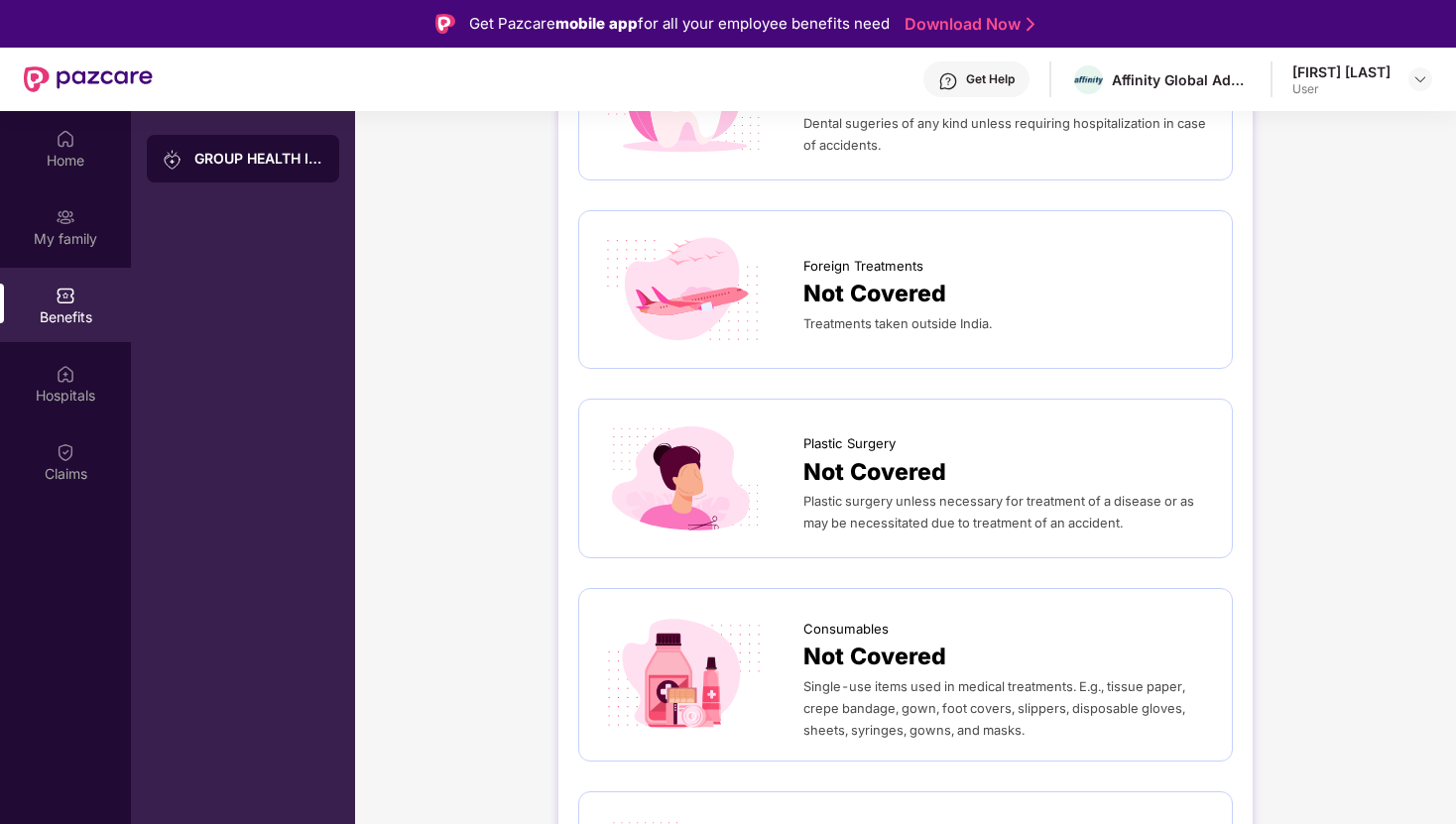 scroll, scrollTop: 767, scrollLeft: 0, axis: vertical 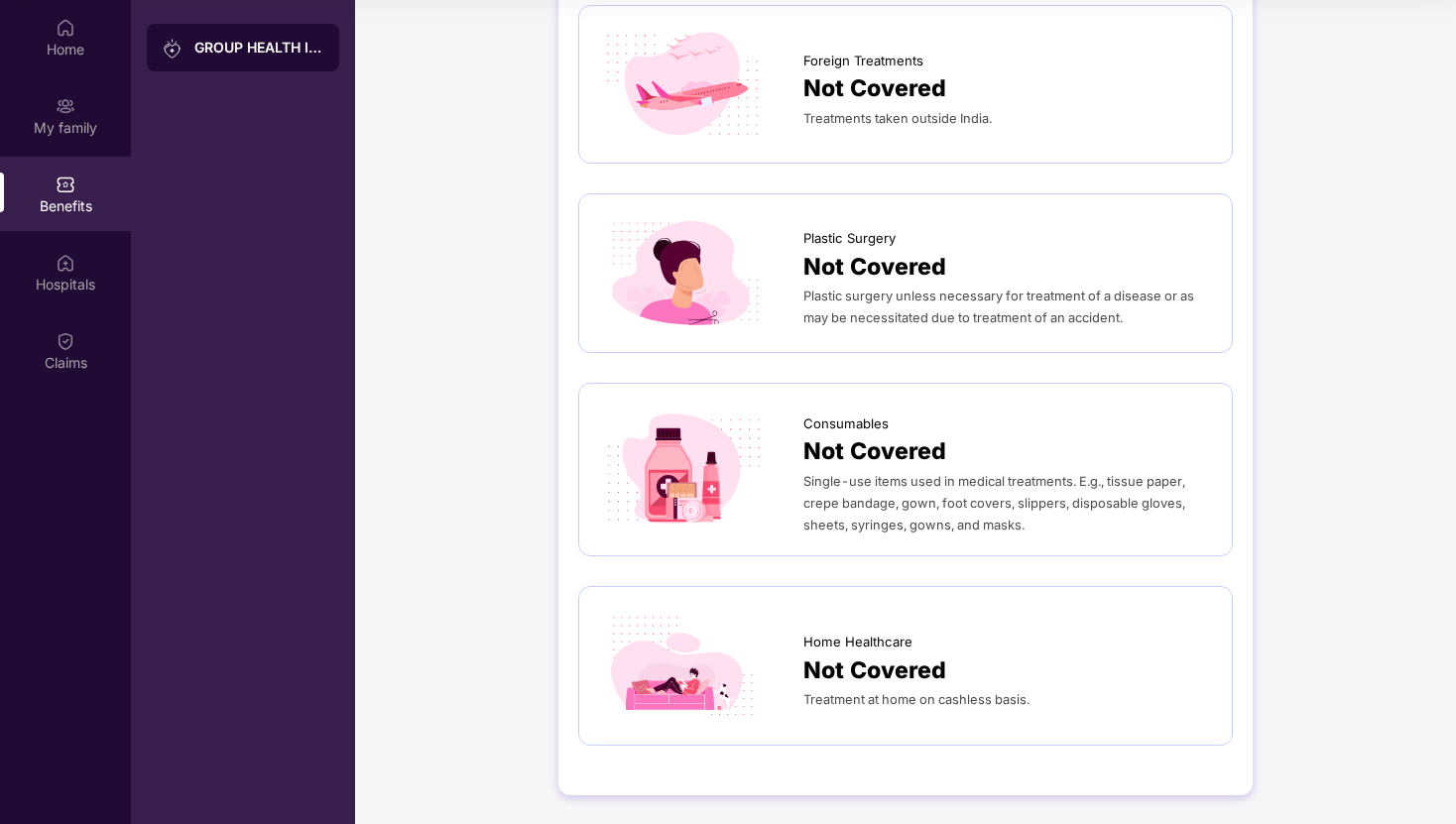 click on "External equipments Not Covered Cost of spectacles, contact lenses, hearing aids. Miscellaneous charges Not Covered Admin, registration fee, services charges & other non - medical charges. Dental treatment Not Covered Dental sugeries of any kind unless requiring hospitalization in case of accidents. Foreign Treatments Not Covered Treatments taken outside India. Plastic Surgery Not Covered Plastic surgery unless necessary for treatment of a disease or as may be necessitated due to treatment of an accident. Consumables Not Covered Single-use items used in medical treatments. E.g., tissue paper, crepe bandage, gown, foot covers, slippers, disposable gloves, sheets, syringes, gowns, and masks. Home Healthcare Not Covered Treatment at home on cashless basis." at bounding box center [906, 102] 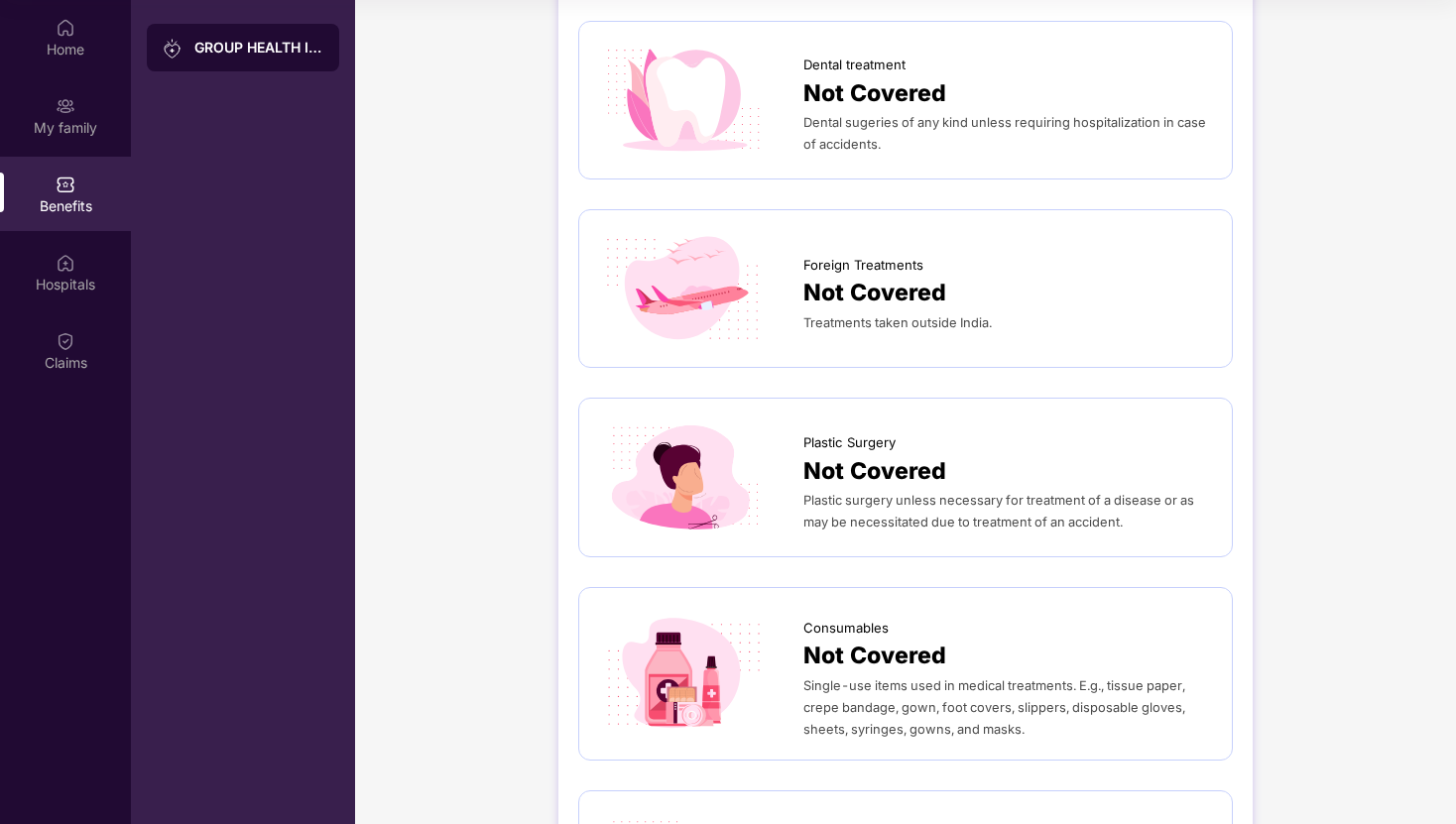 scroll, scrollTop: 0, scrollLeft: 0, axis: both 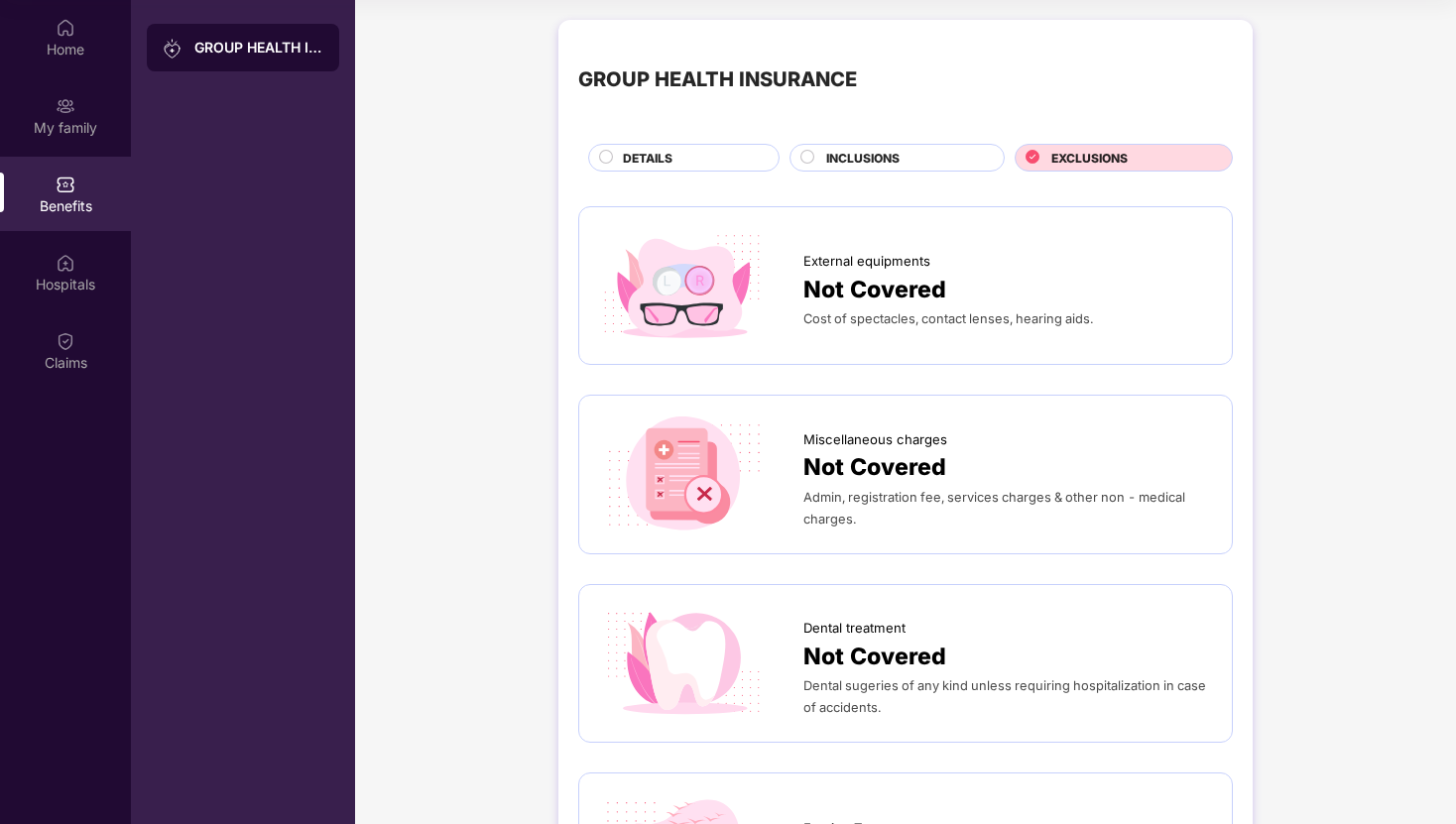 click on "DETAILS" at bounding box center (690, 160) 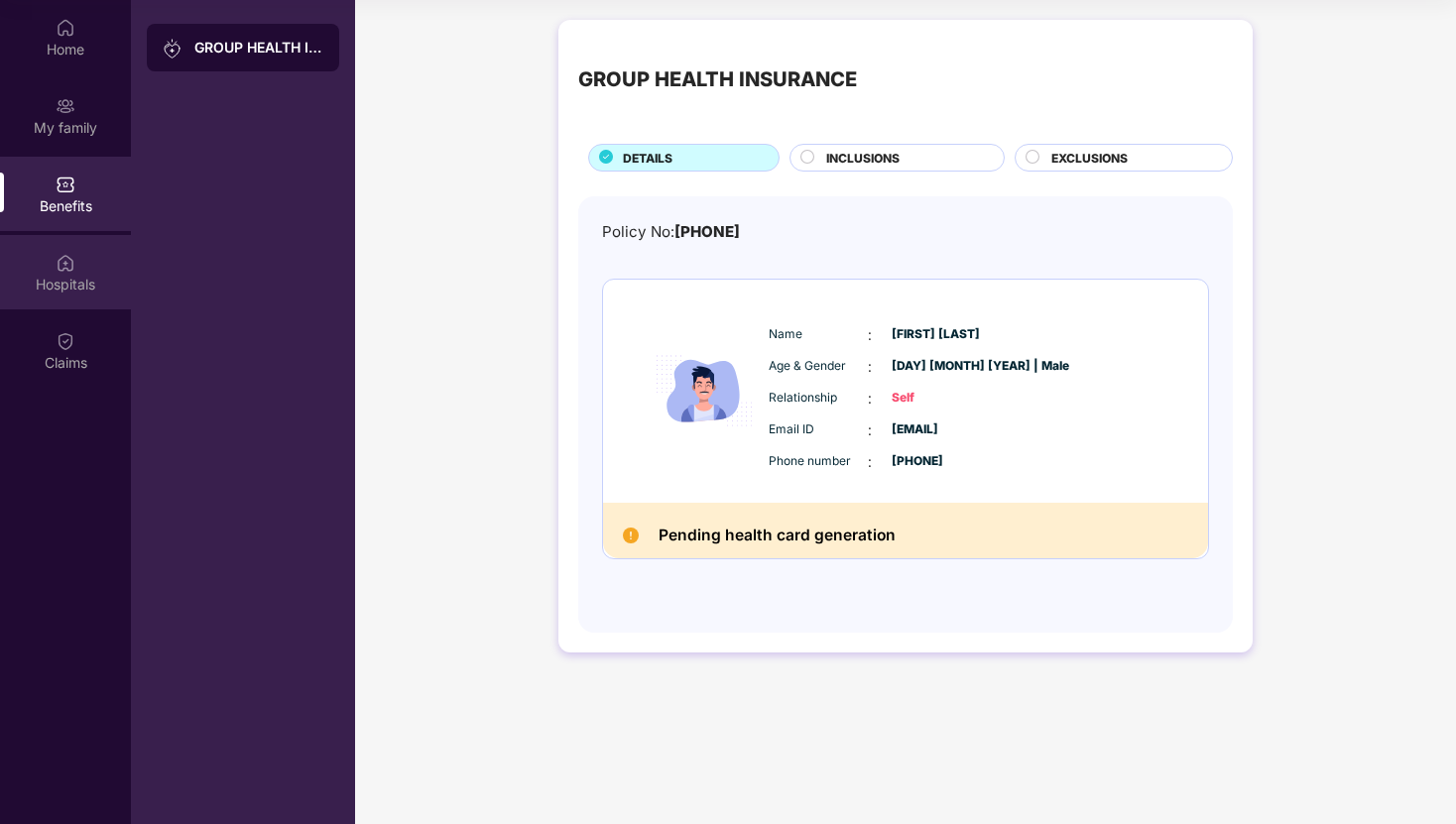 click at bounding box center (65, 263) 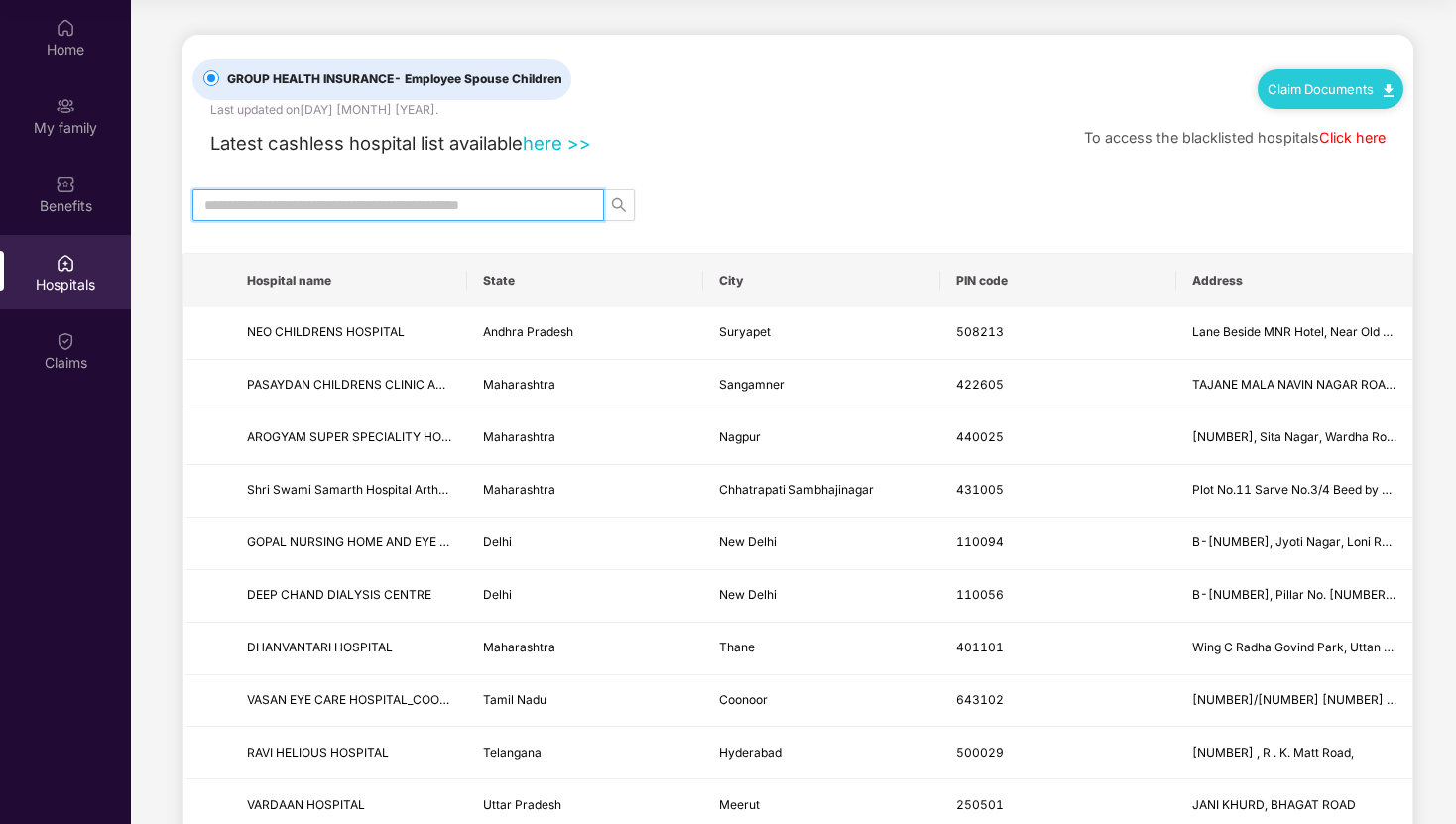 click at bounding box center (390, 205) 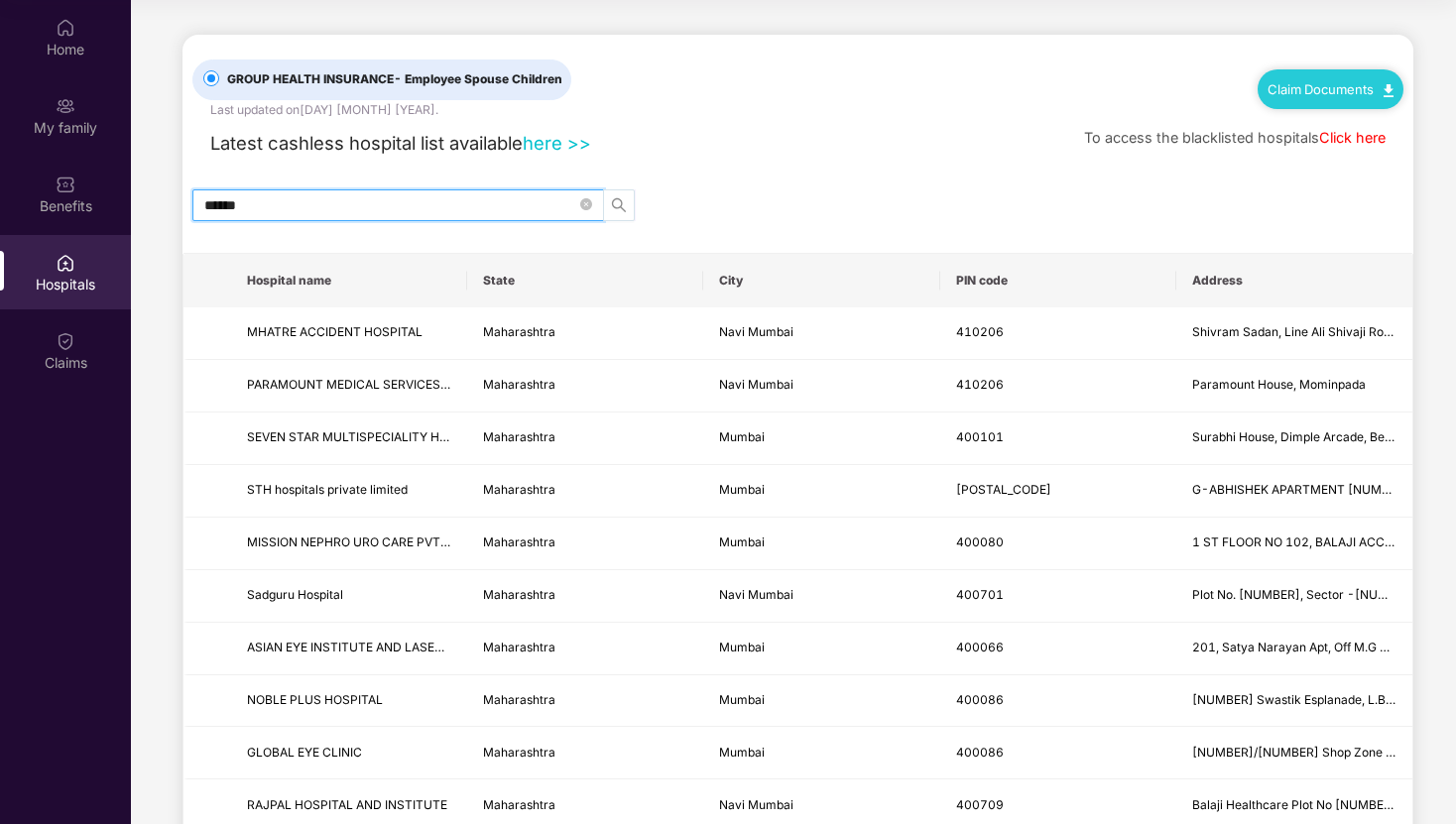 click at bounding box center (619, 205) 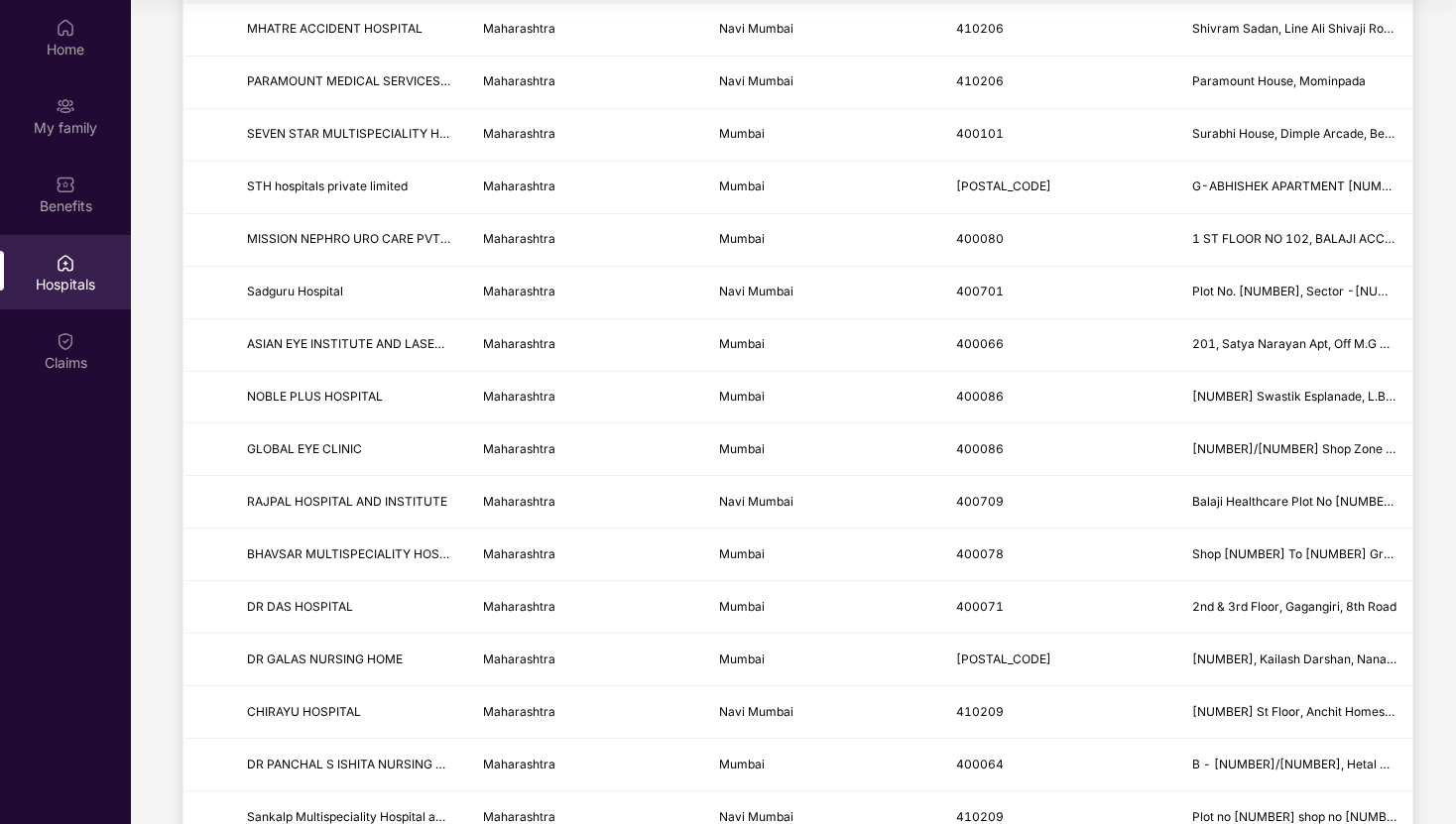 scroll, scrollTop: 0, scrollLeft: 0, axis: both 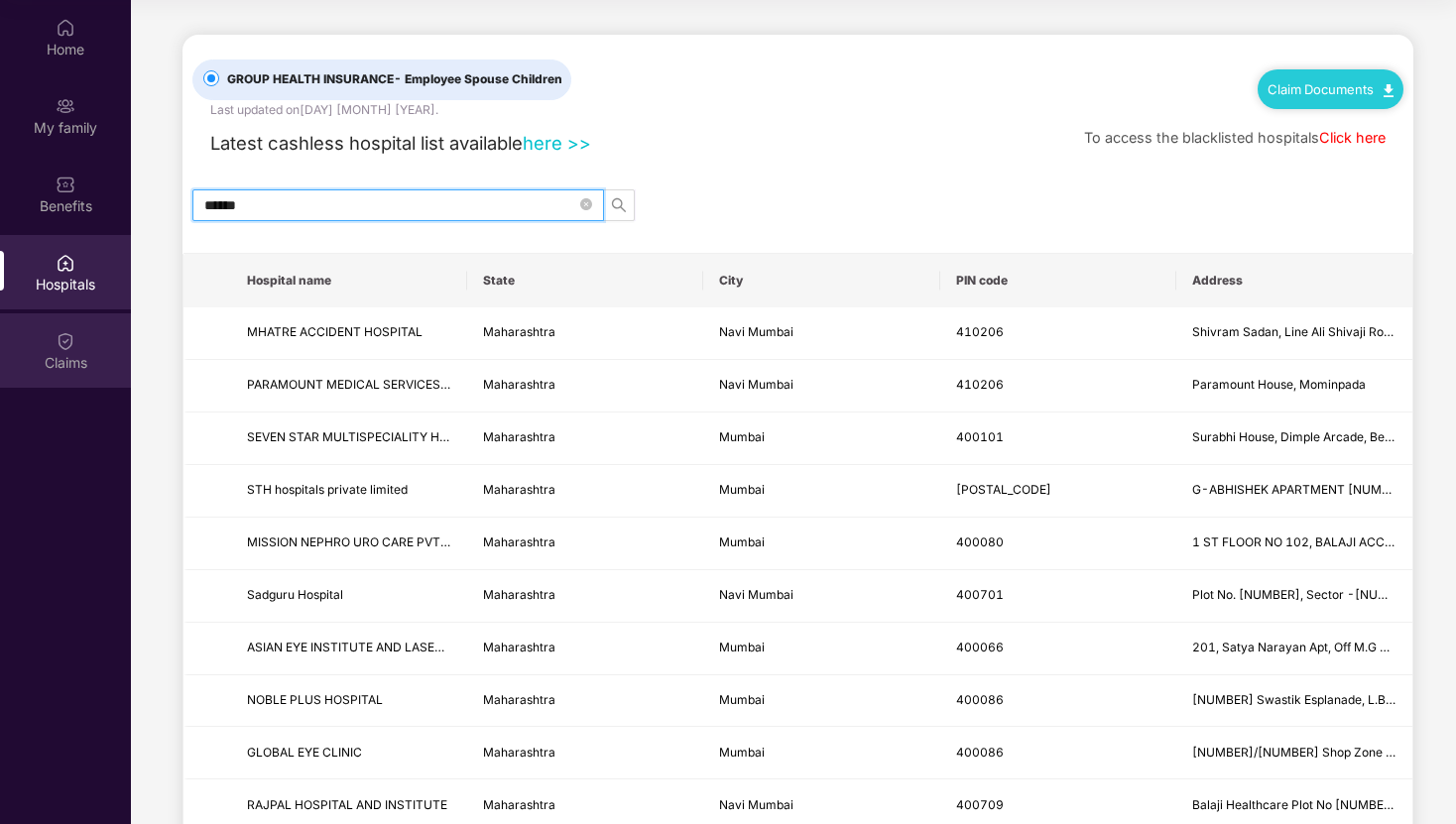 type on "******" 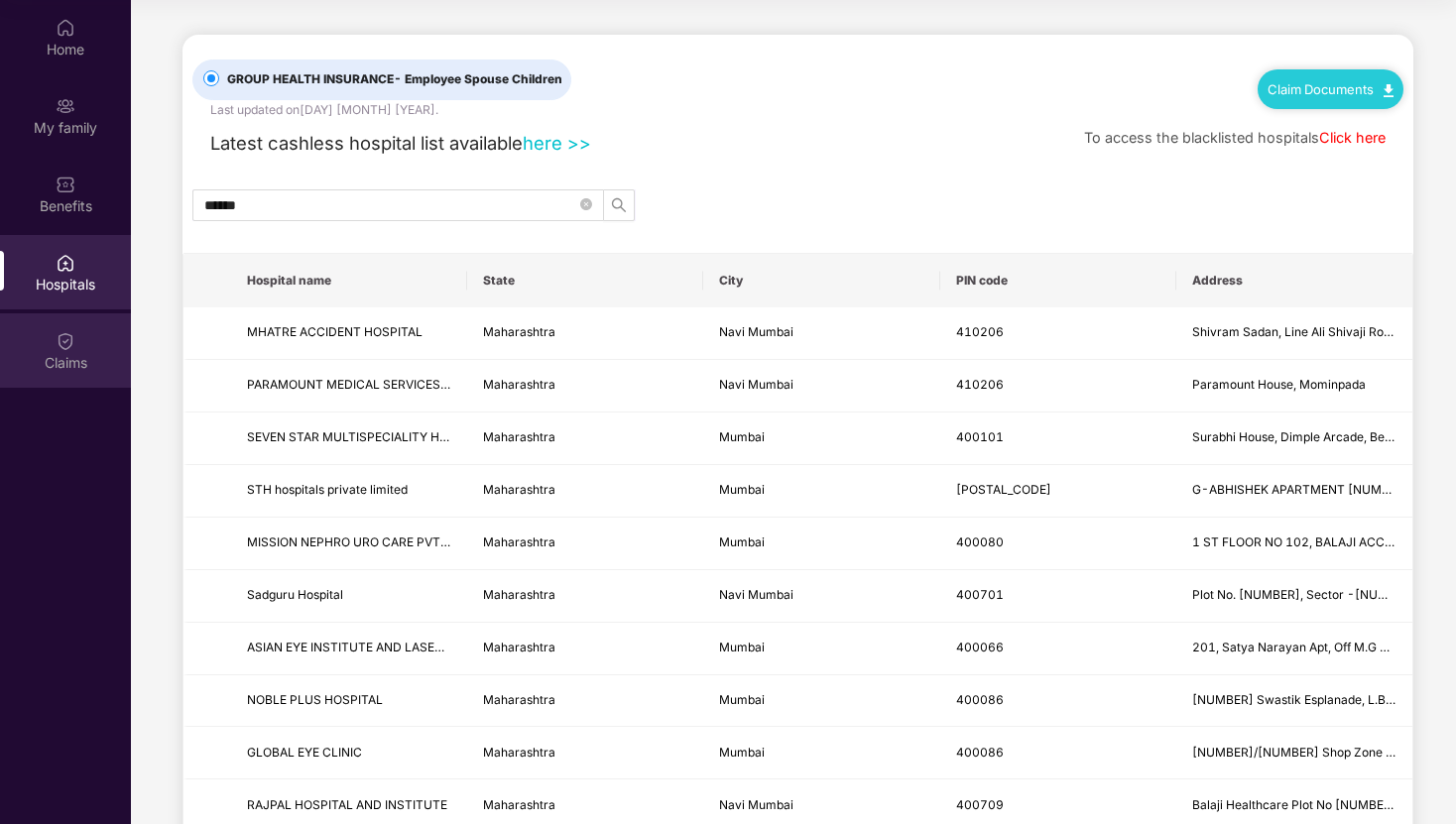 click on "Claims" at bounding box center [65, 363] 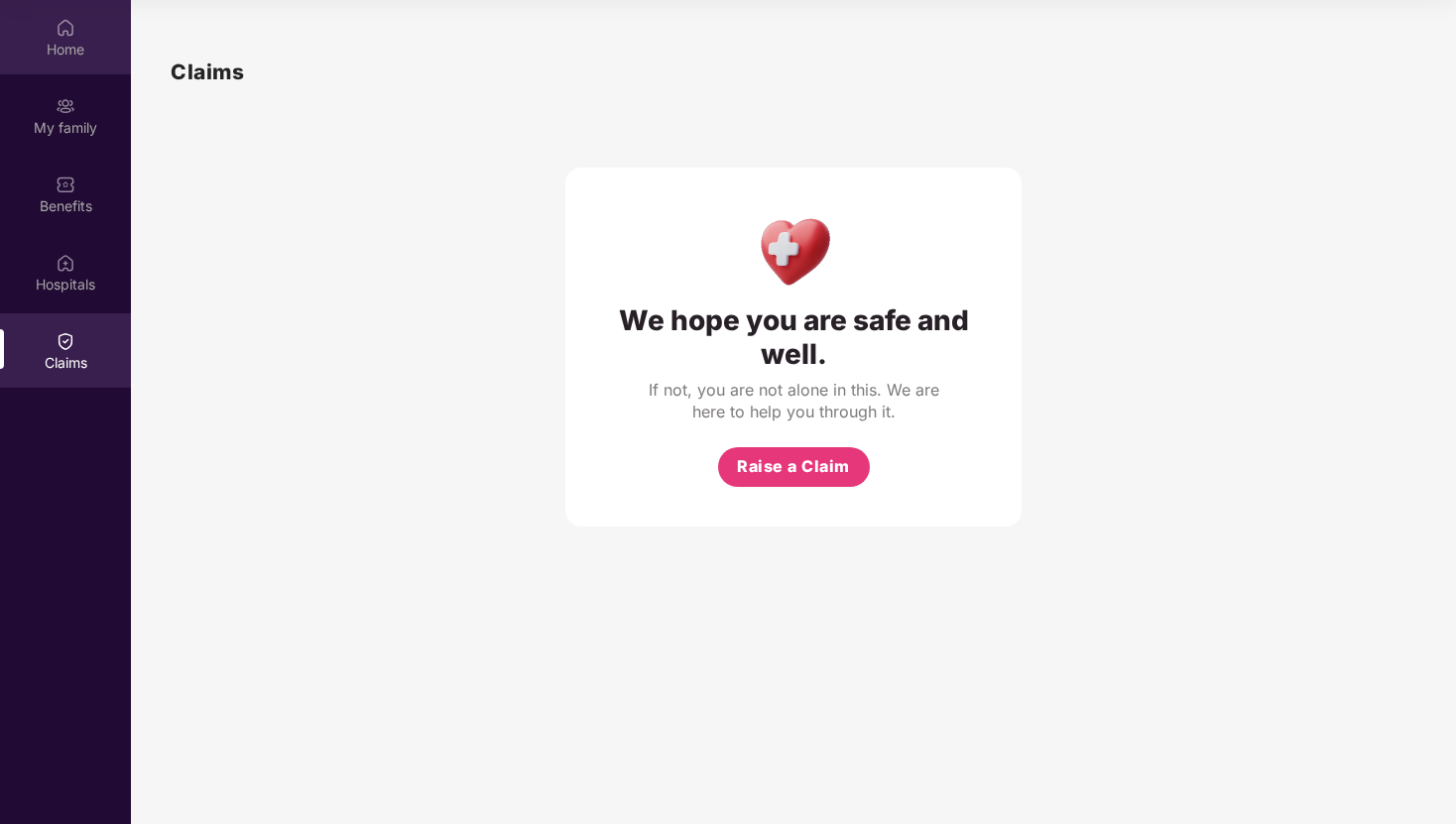 click at bounding box center [65, 28] 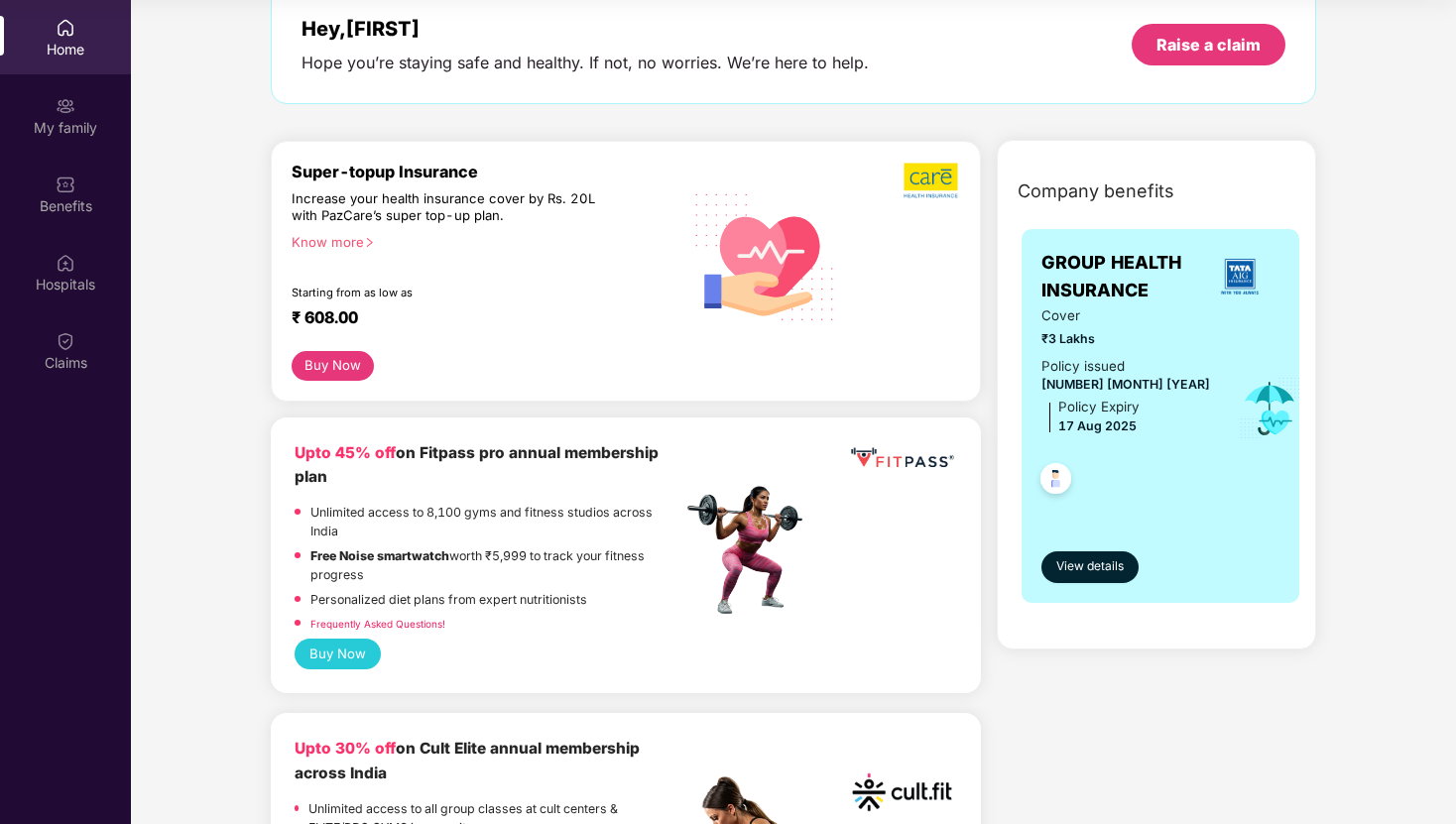 scroll, scrollTop: 0, scrollLeft: 0, axis: both 